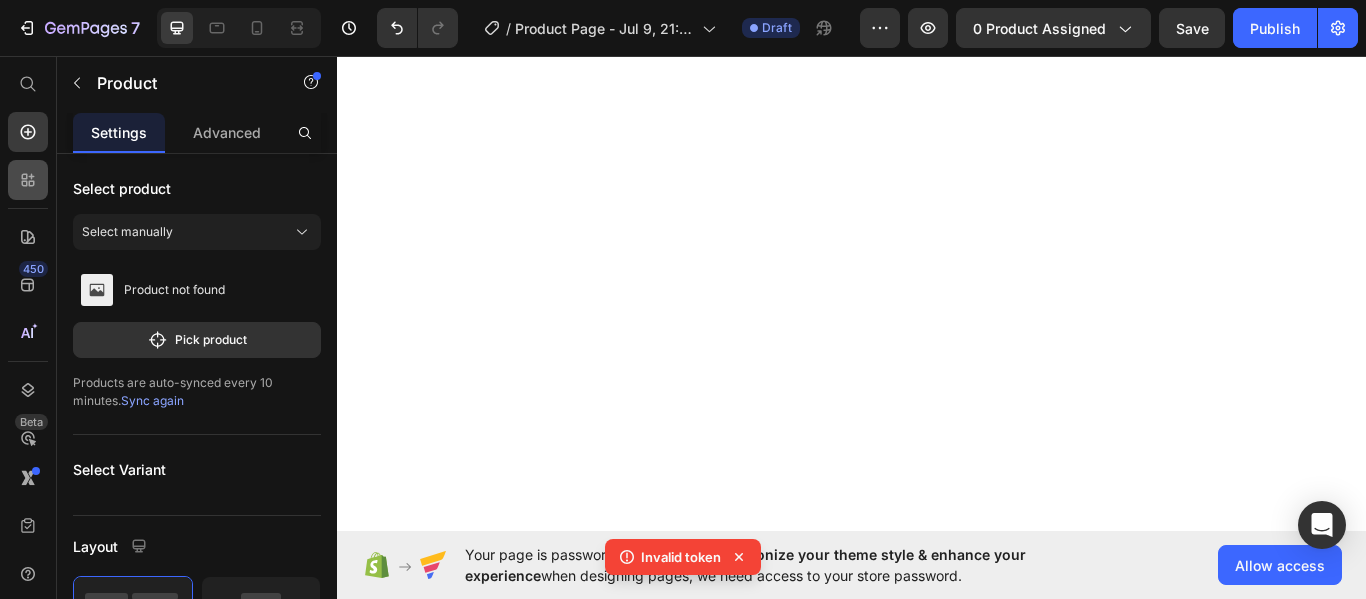 scroll, scrollTop: 0, scrollLeft: 0, axis: both 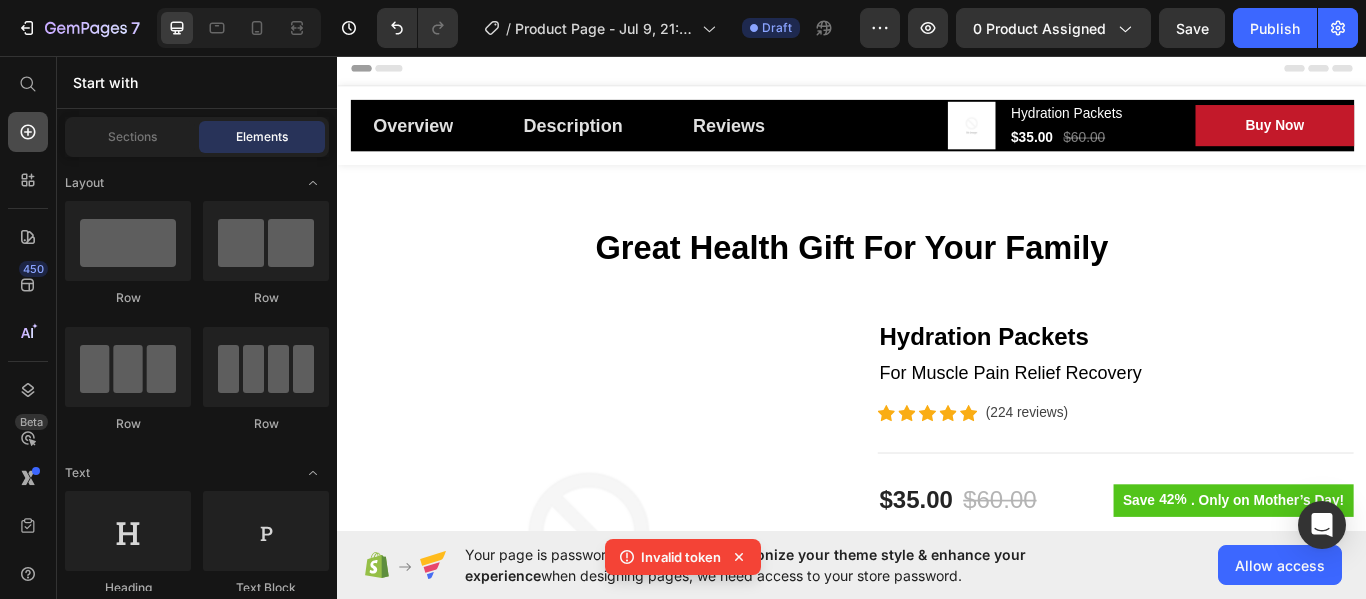 click 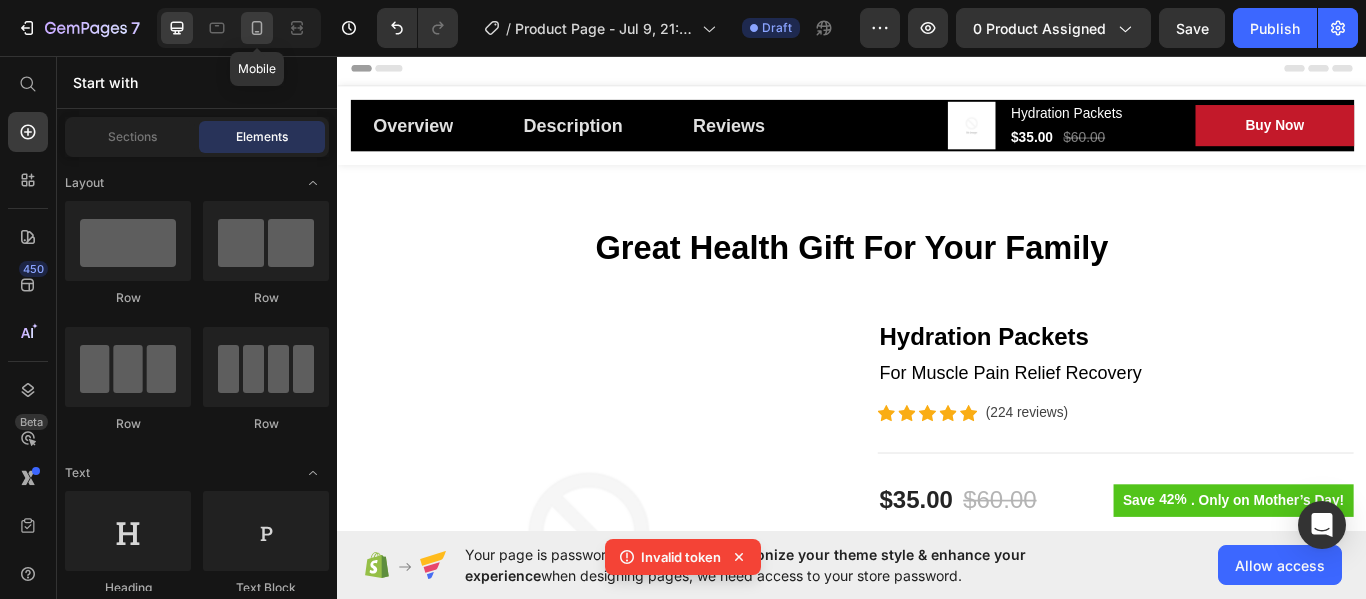 click 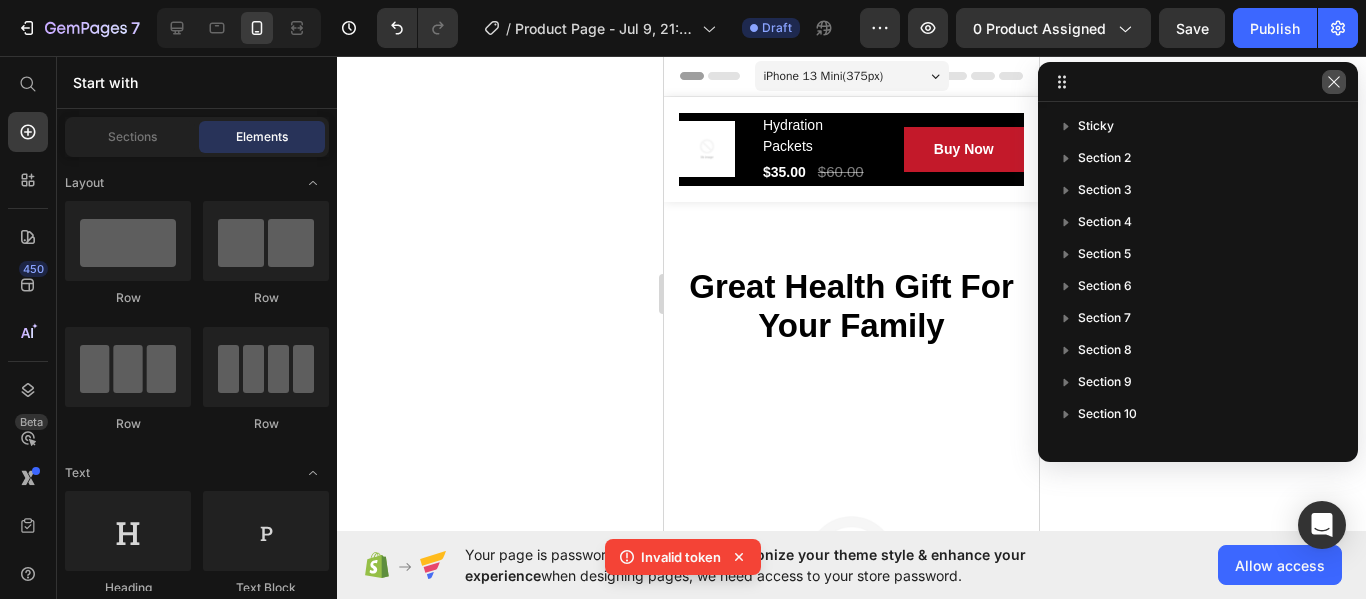 click 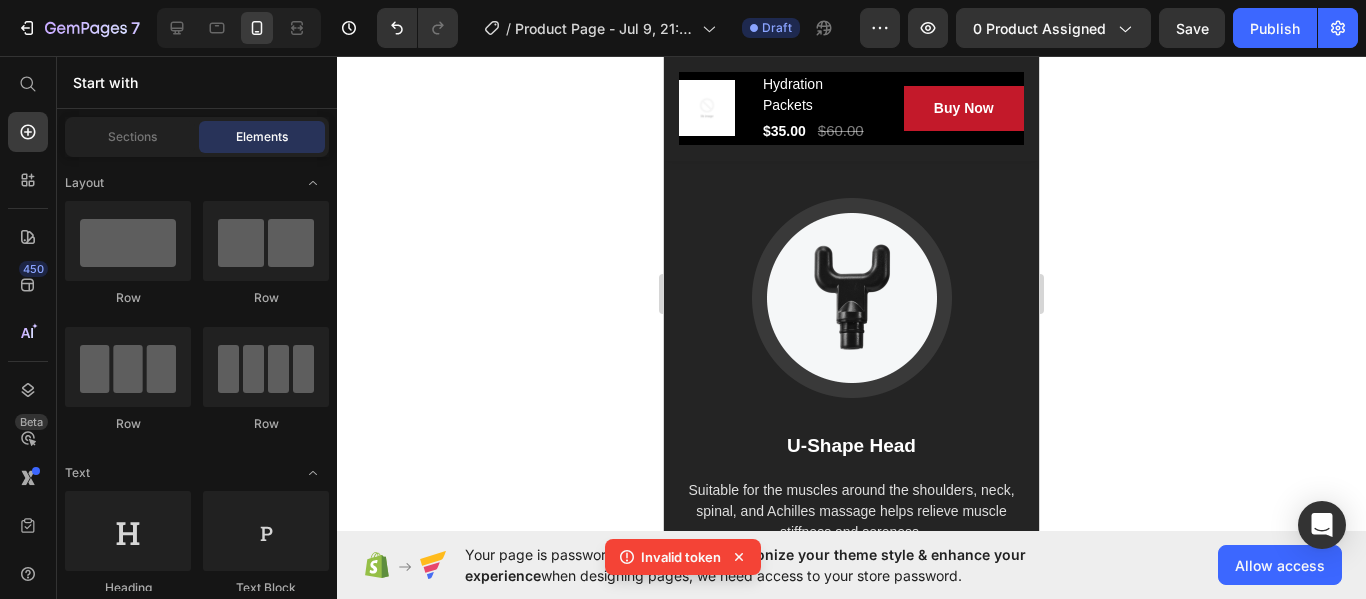 scroll, scrollTop: 5045, scrollLeft: 0, axis: vertical 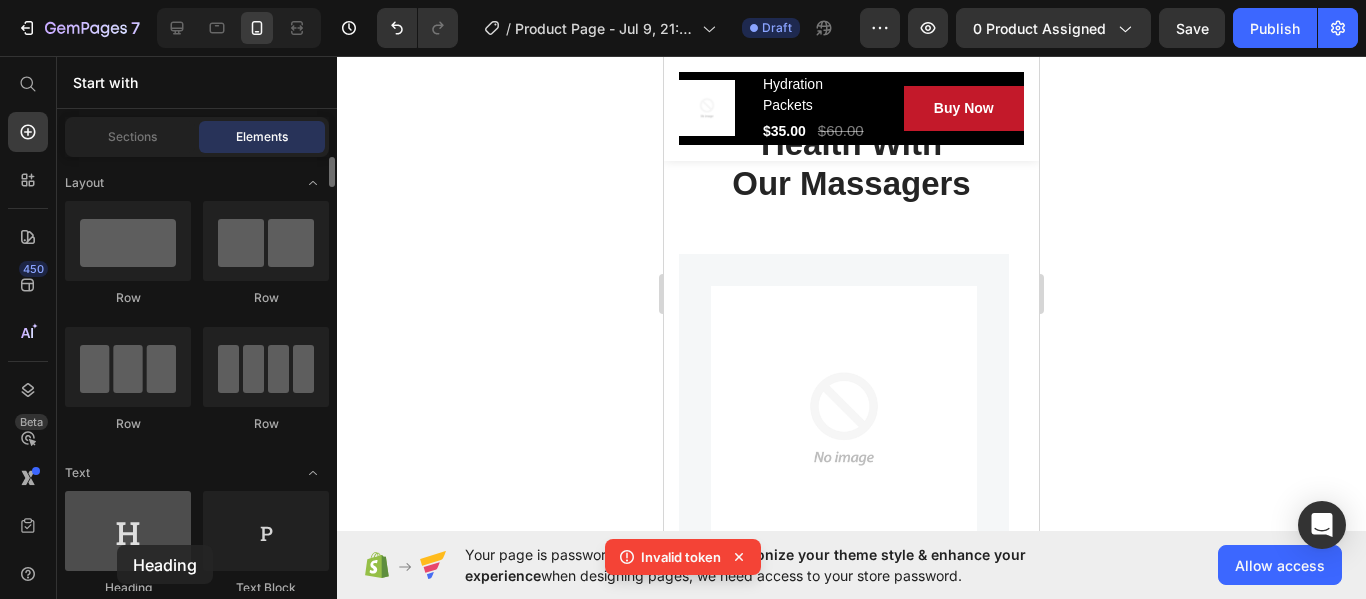 click at bounding box center [128, 531] 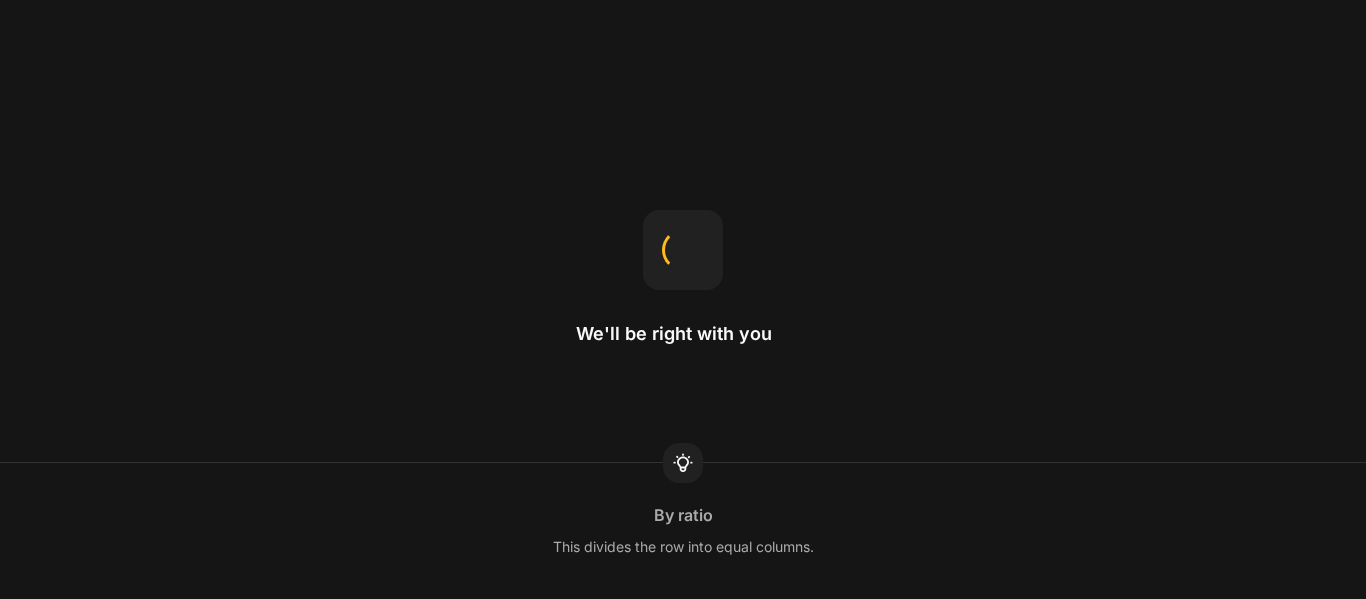 scroll, scrollTop: 0, scrollLeft: 0, axis: both 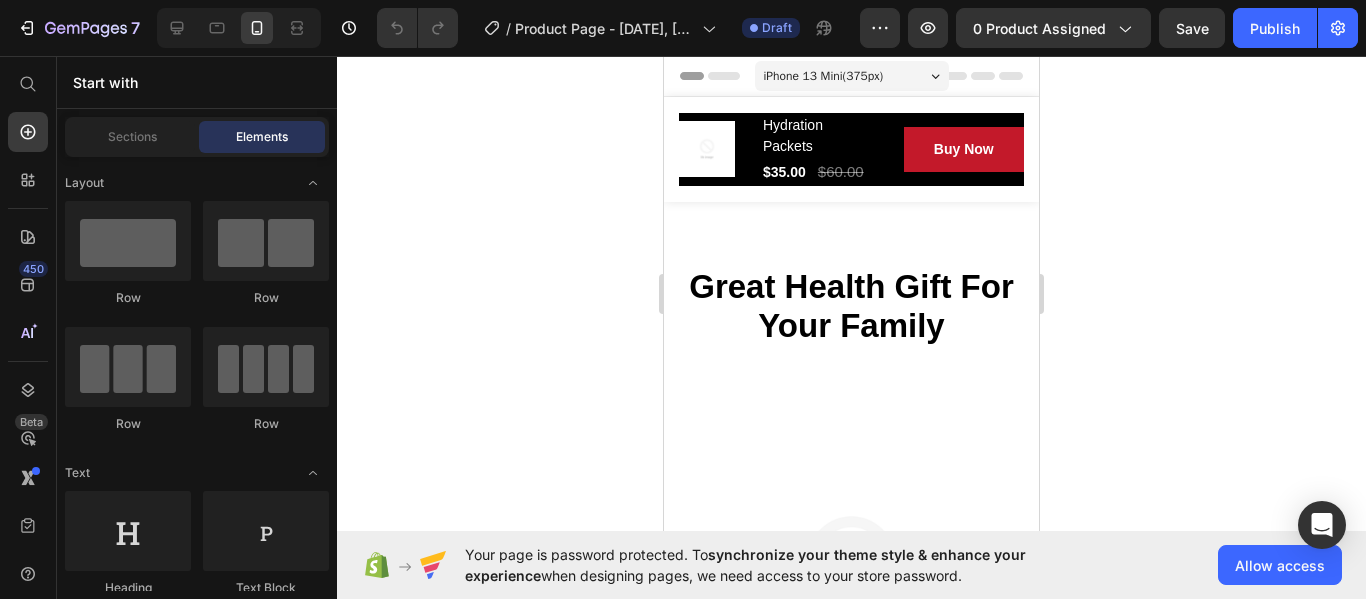 drag, startPoint x: 1026, startPoint y: 69, endPoint x: 1690, endPoint y: 112, distance: 665.39087 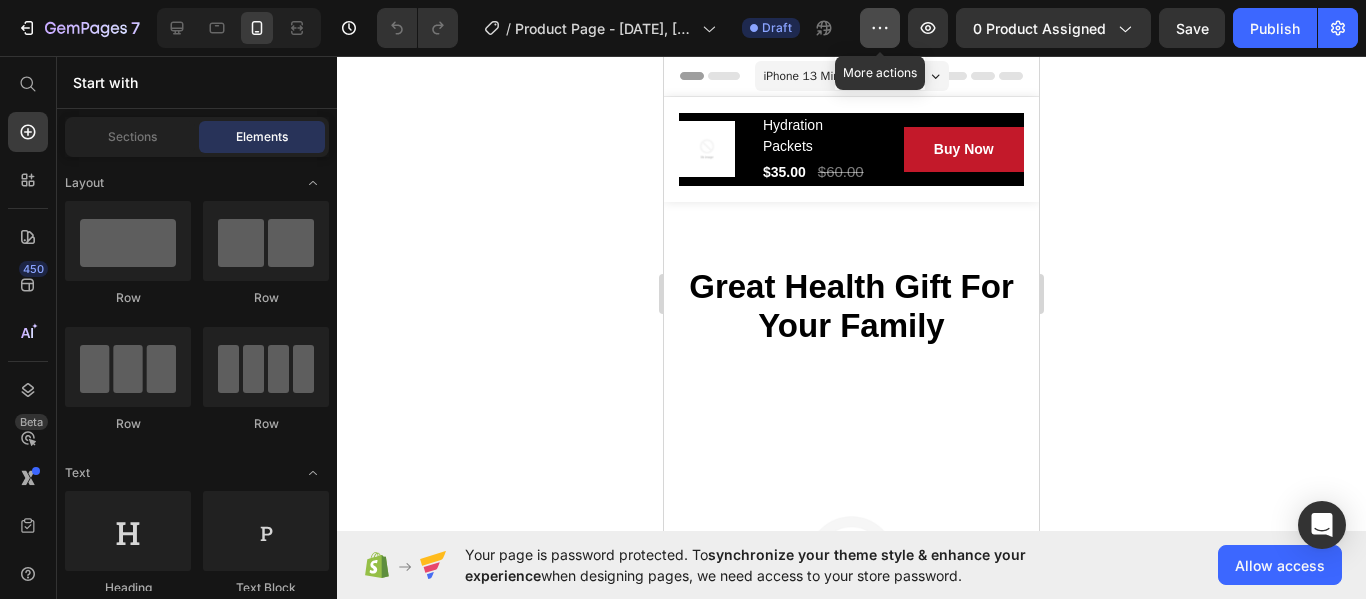 click 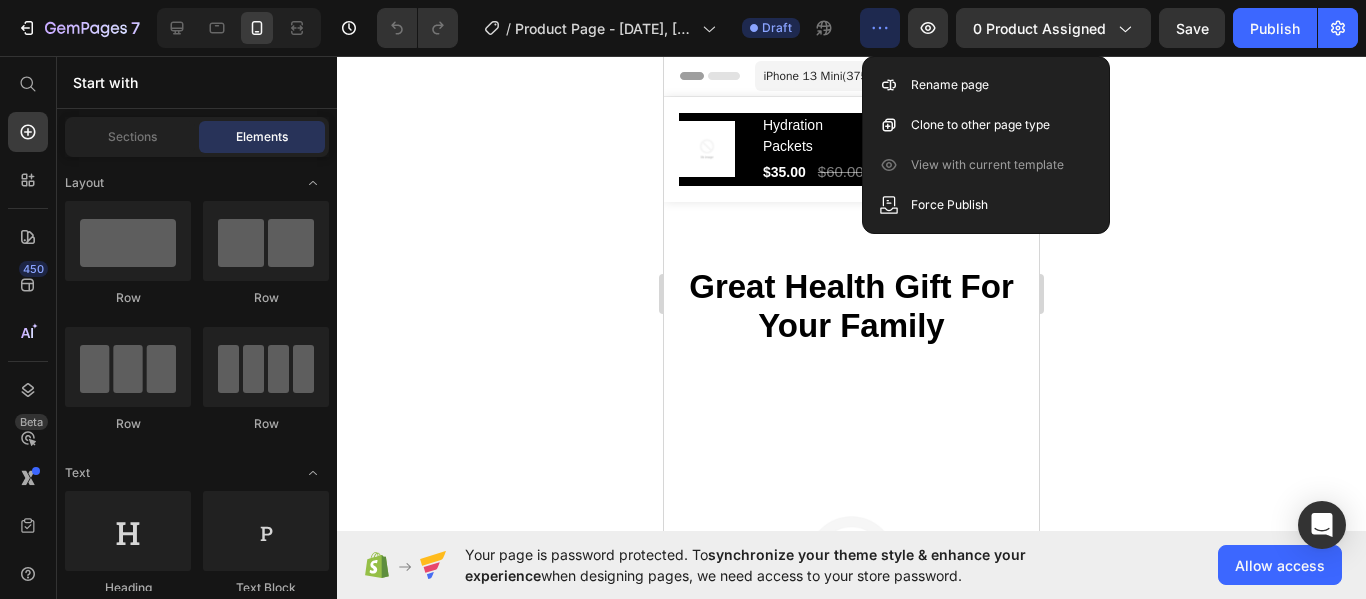 click 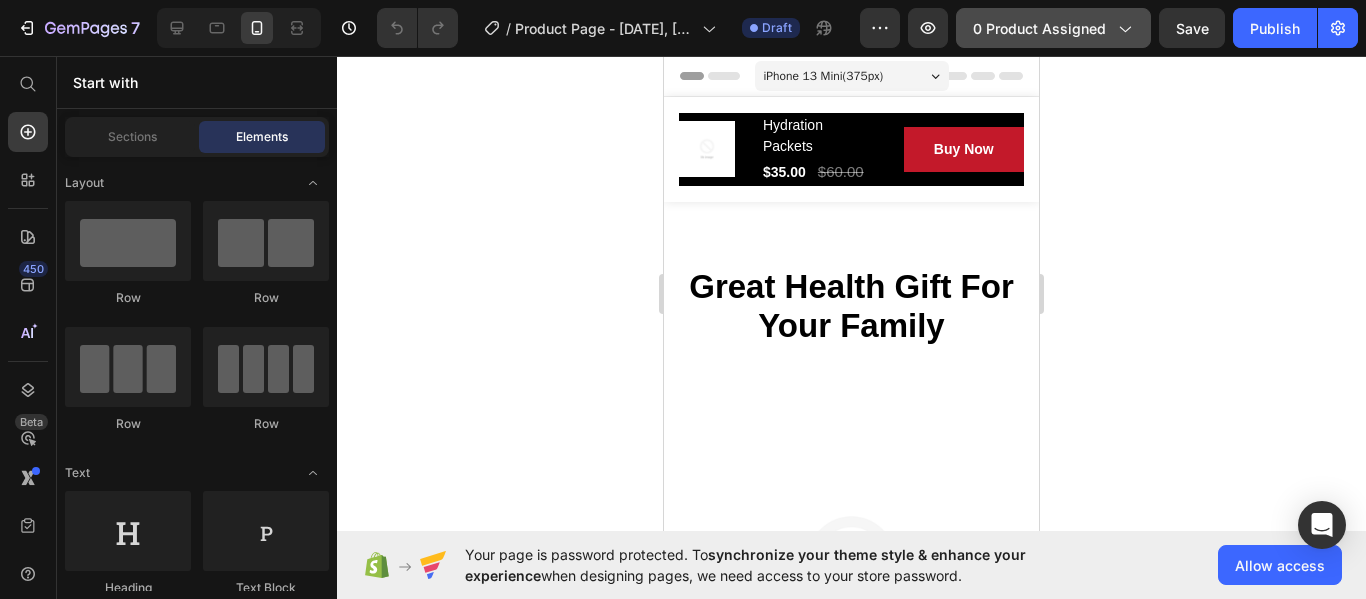 click 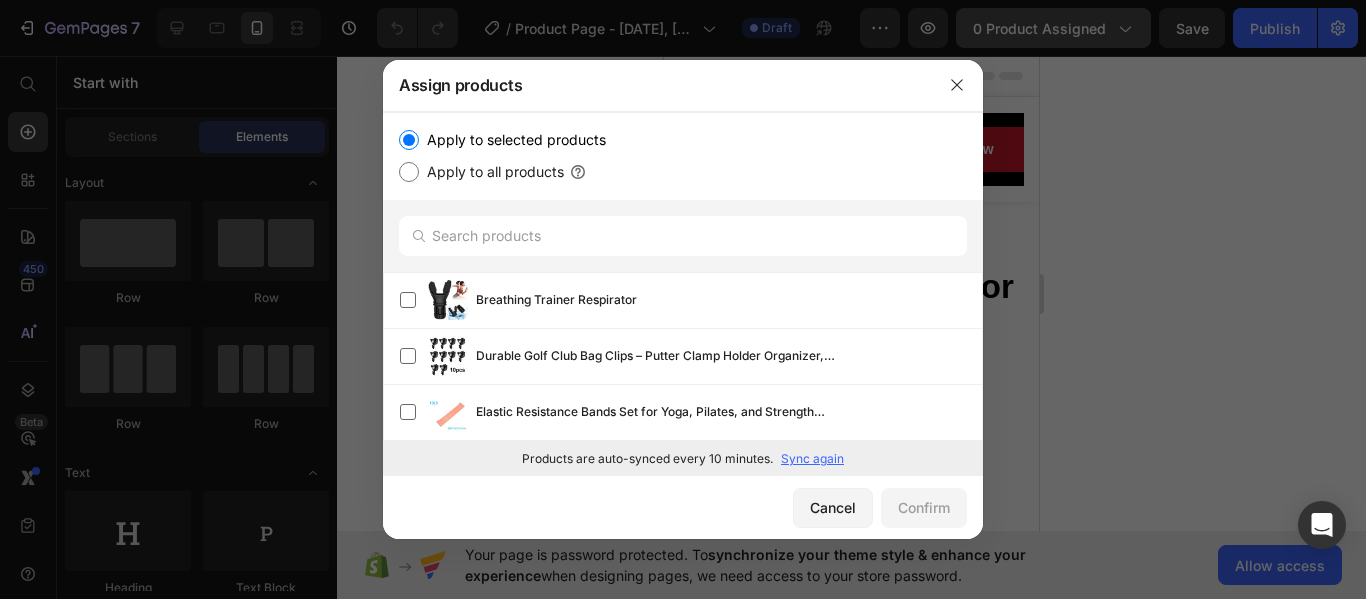 click at bounding box center [683, 299] 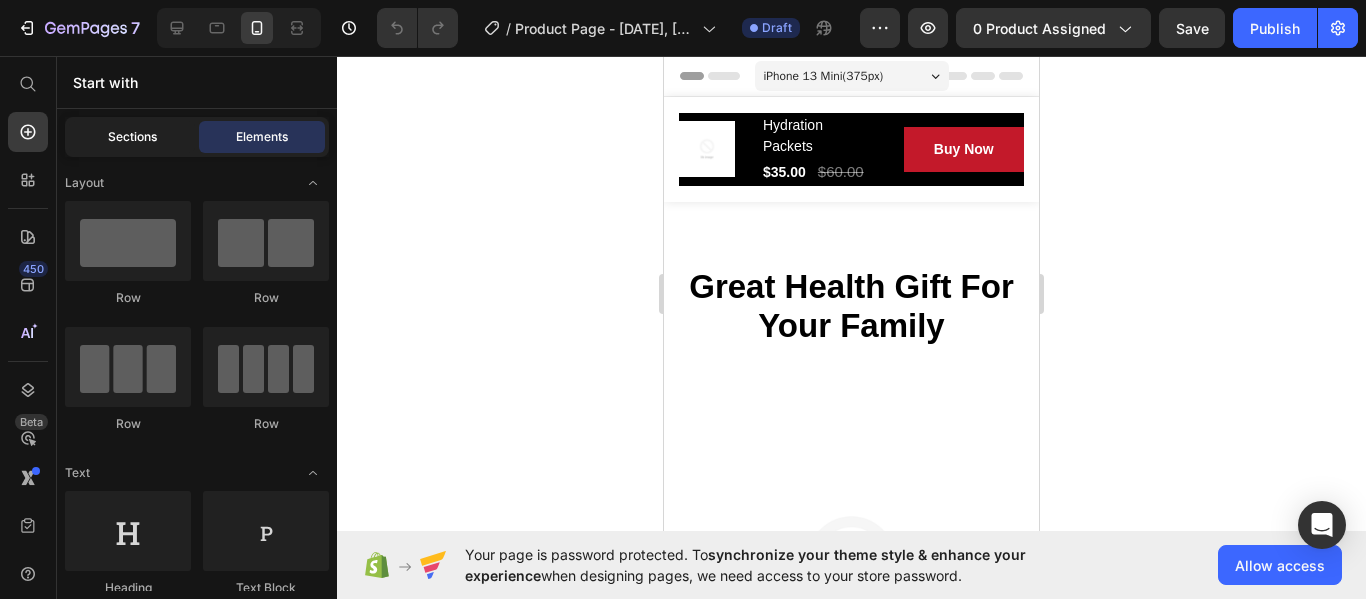 click on "Sections" at bounding box center [132, 137] 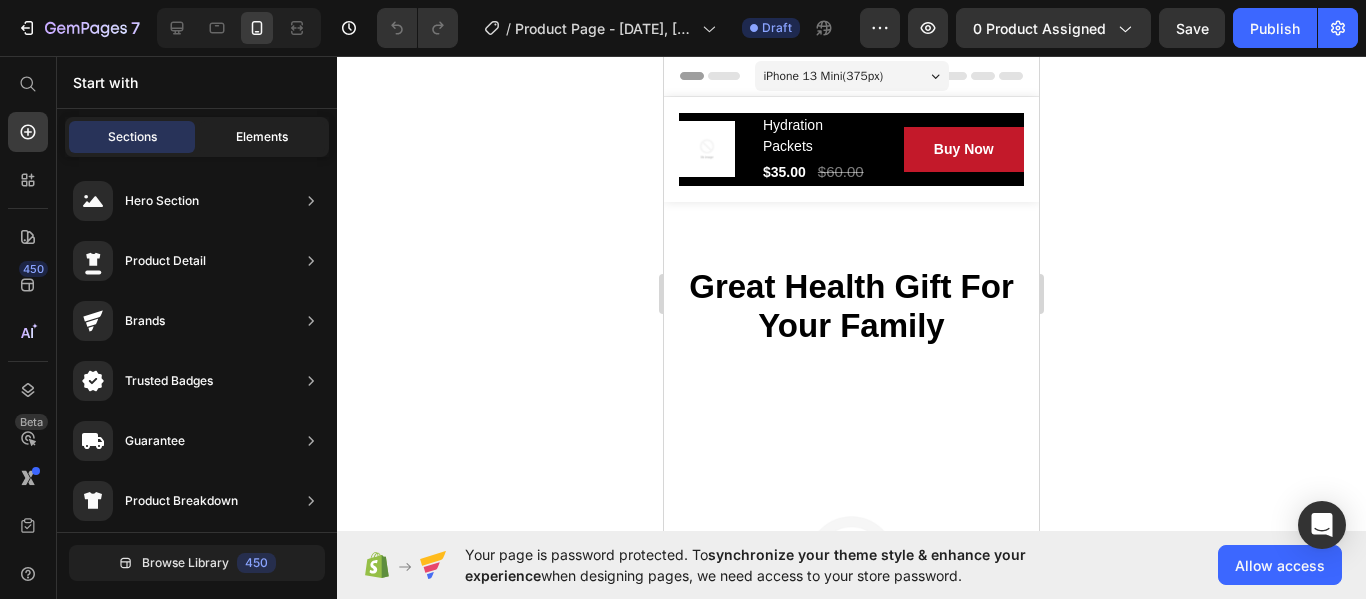 click on "Elements" 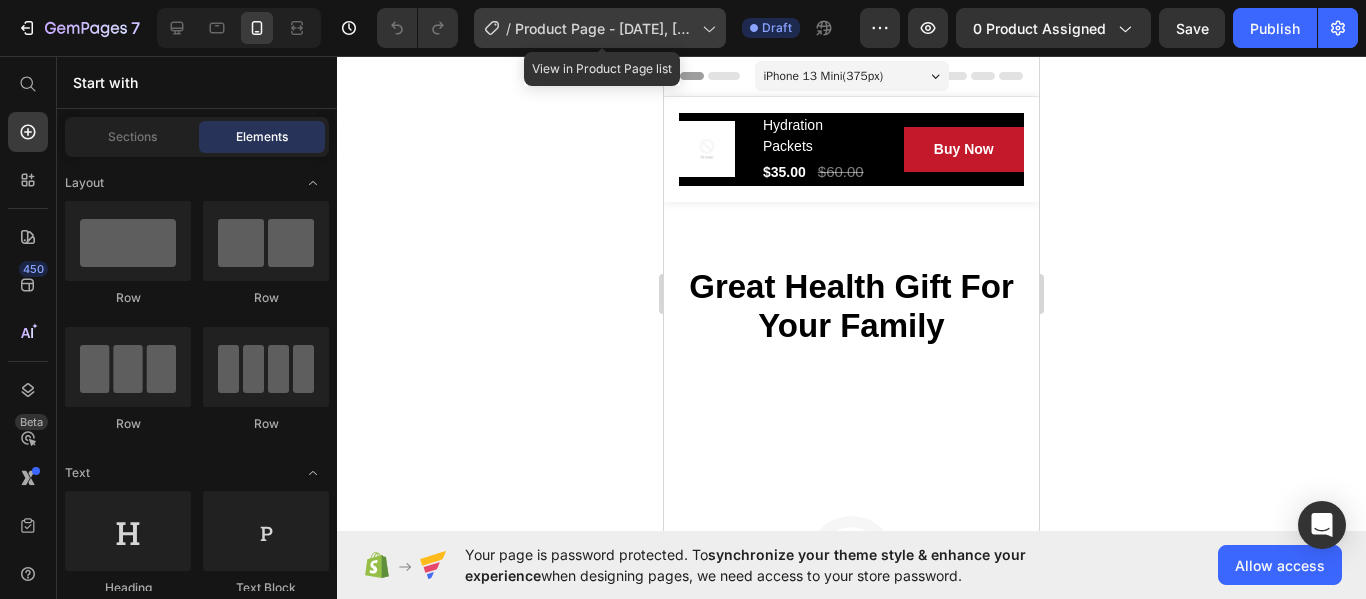 click 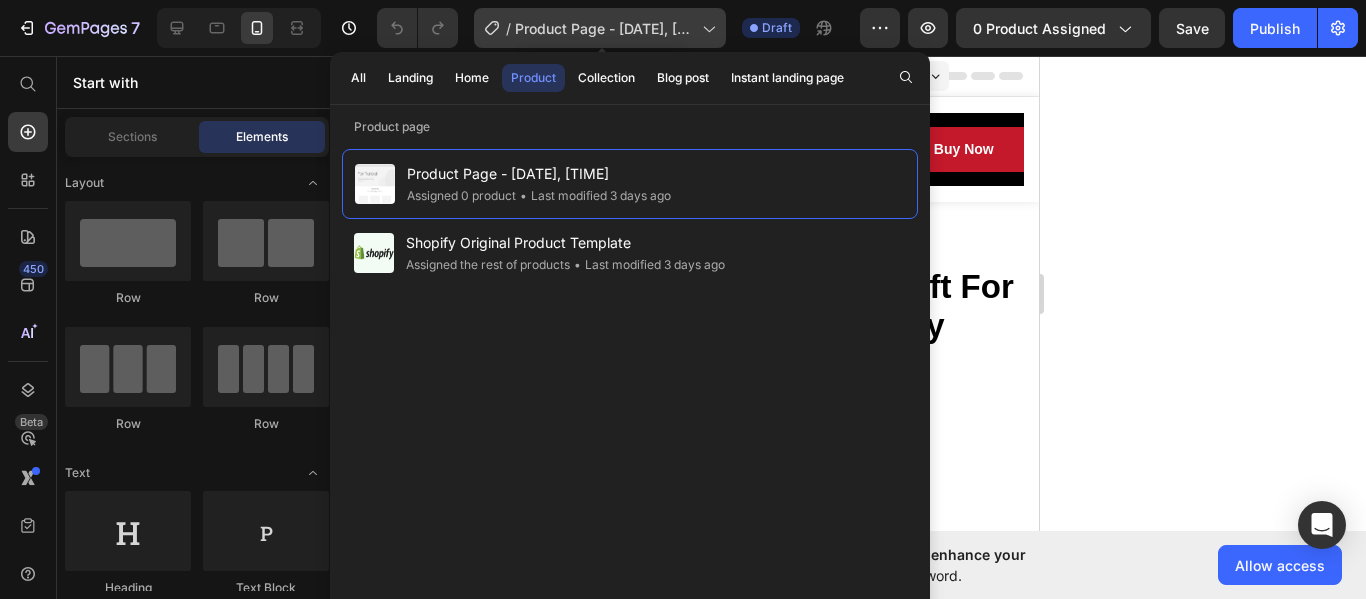 click 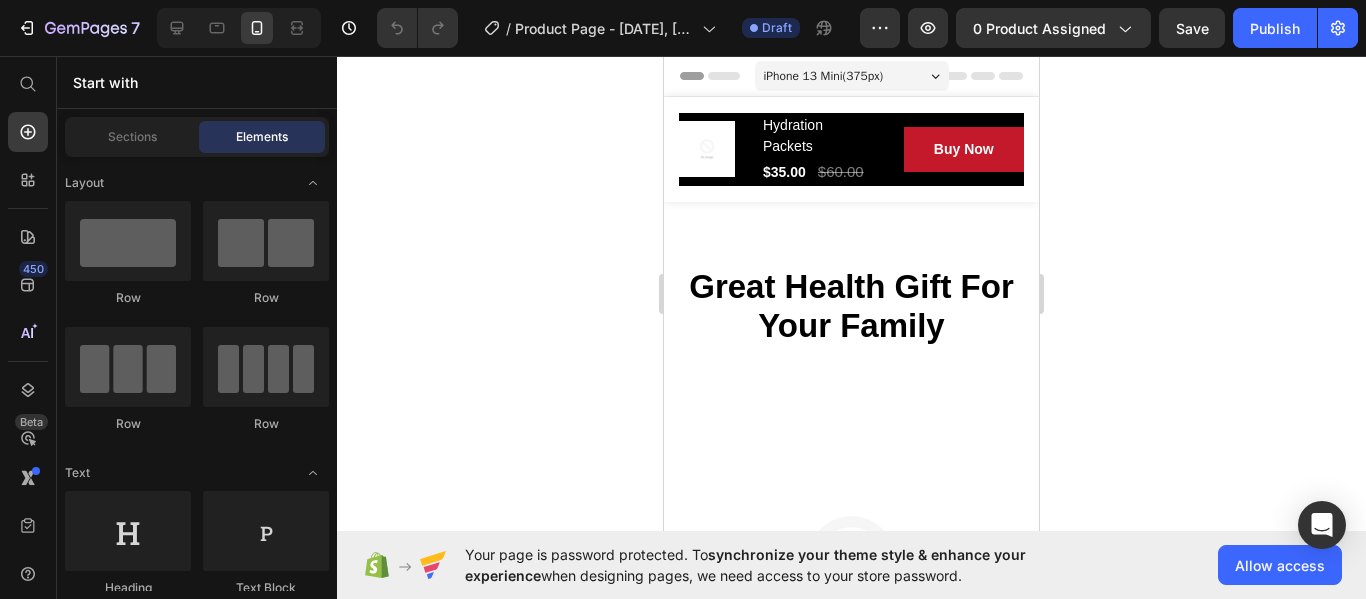 click 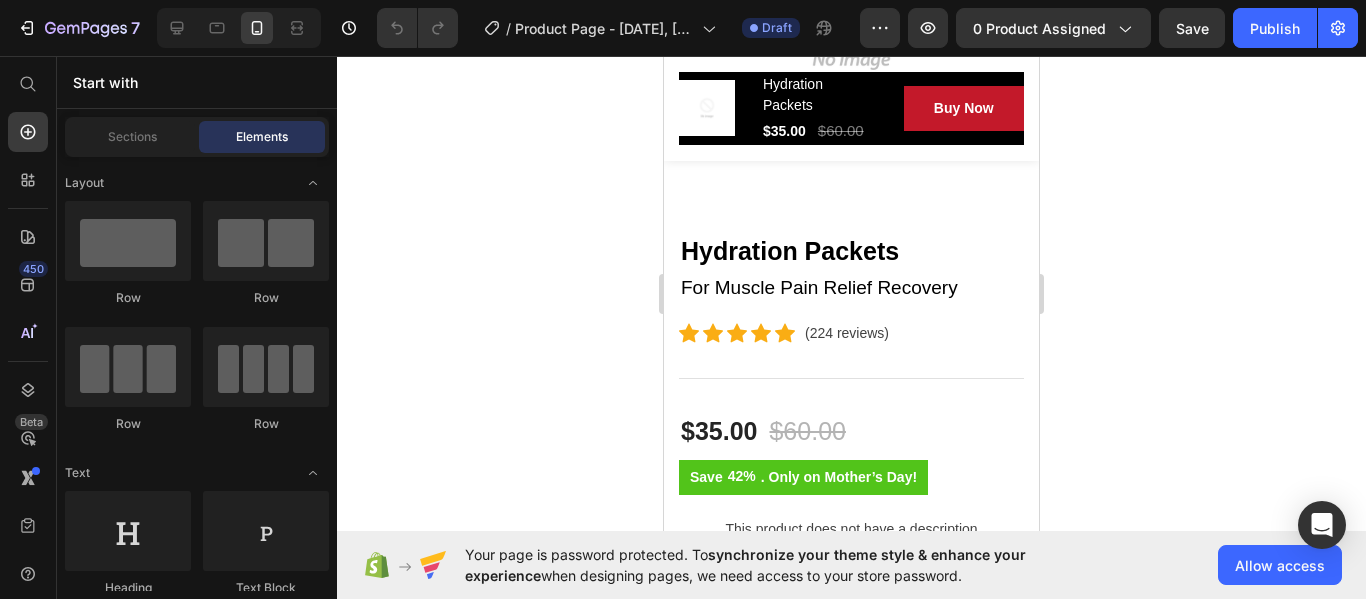 scroll, scrollTop: 664, scrollLeft: 0, axis: vertical 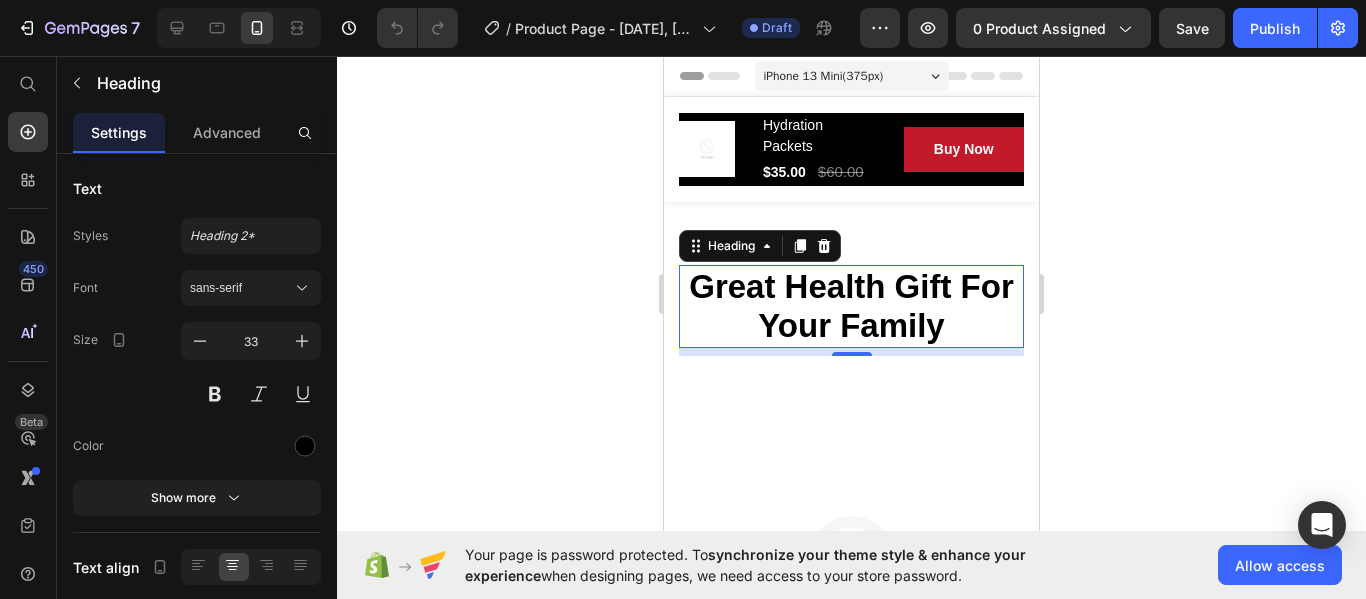 click on "Great Health Gift For Your Family" at bounding box center (851, 306) 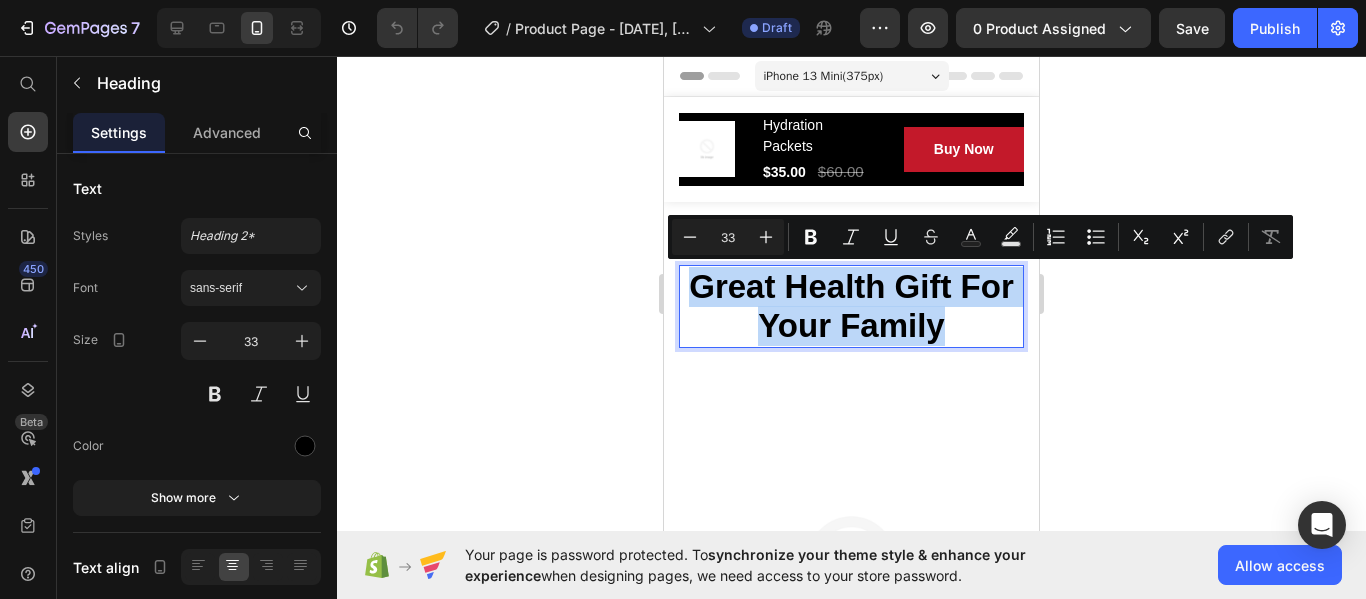 drag, startPoint x: 944, startPoint y: 324, endPoint x: 689, endPoint y: 283, distance: 258.27505 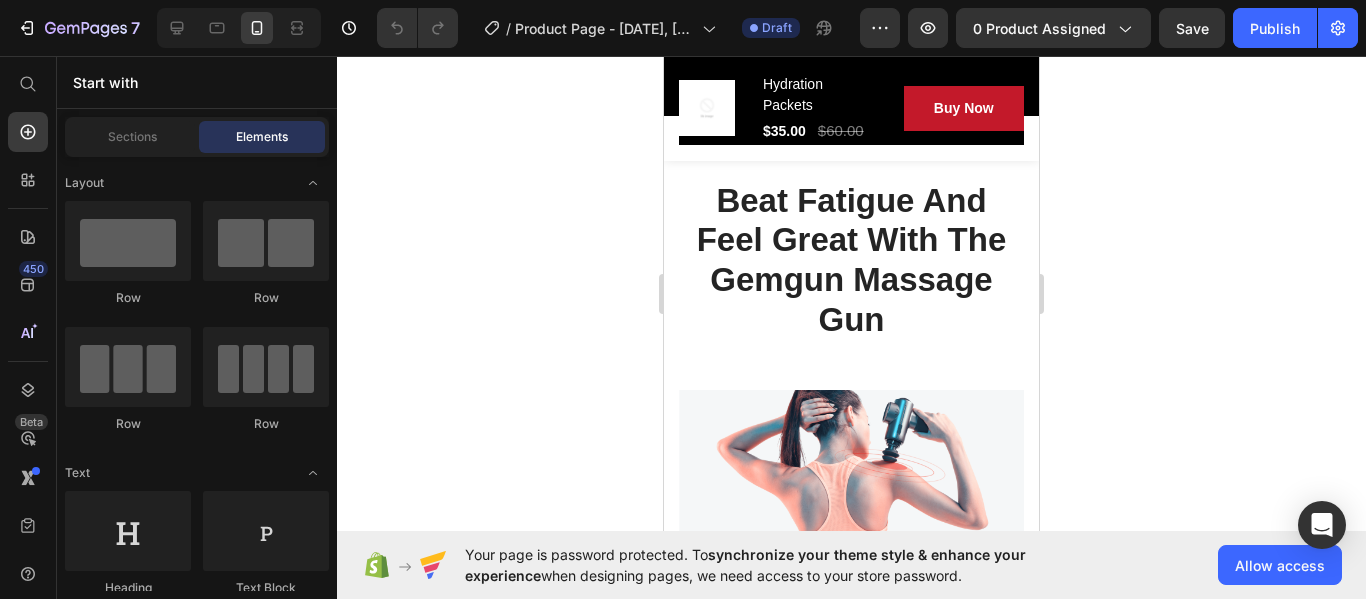 scroll, scrollTop: 2481, scrollLeft: 0, axis: vertical 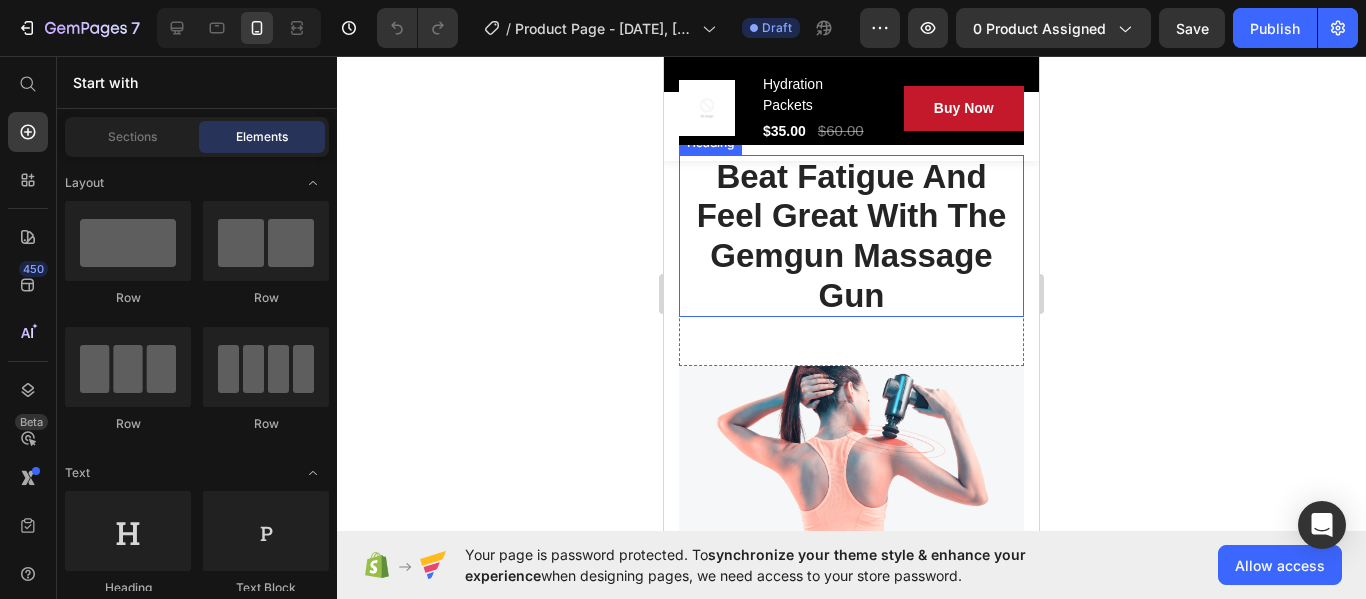click on "Beat Fatigue And Feel Great With The Gemgun Massage Gun" at bounding box center [851, 236] 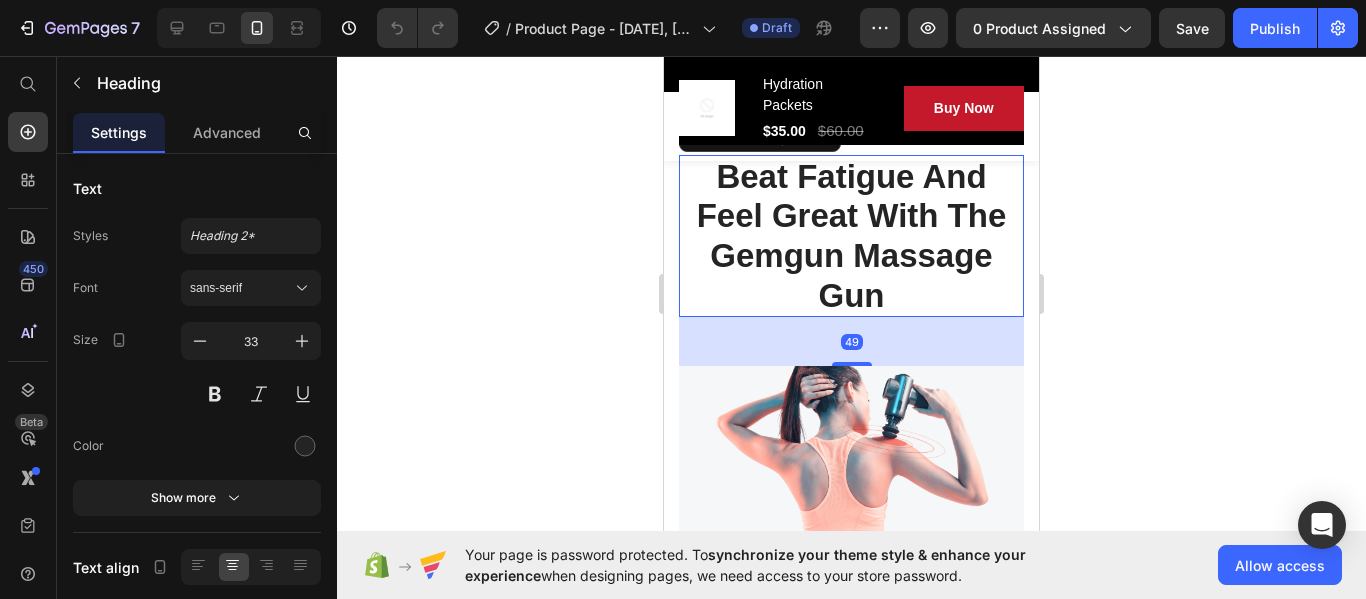 click on "Beat Fatigue And Feel Great With The Gemgun Massage Gun" at bounding box center (851, 236) 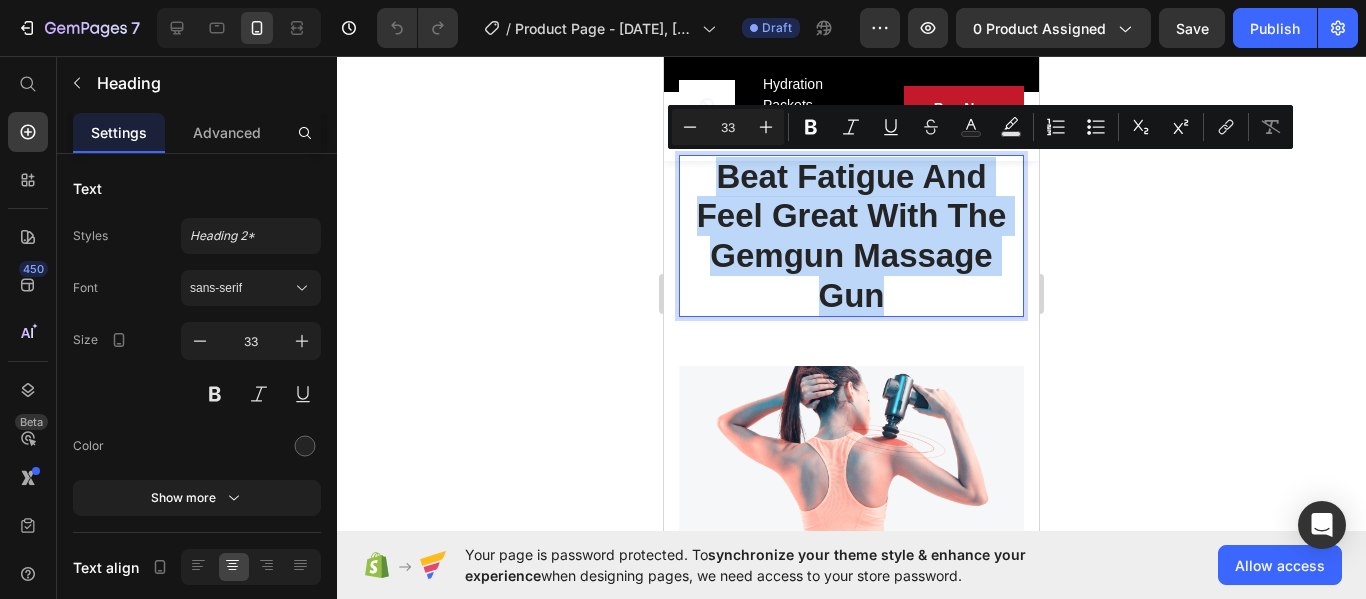 drag, startPoint x: 881, startPoint y: 295, endPoint x: 711, endPoint y: 188, distance: 200.8706 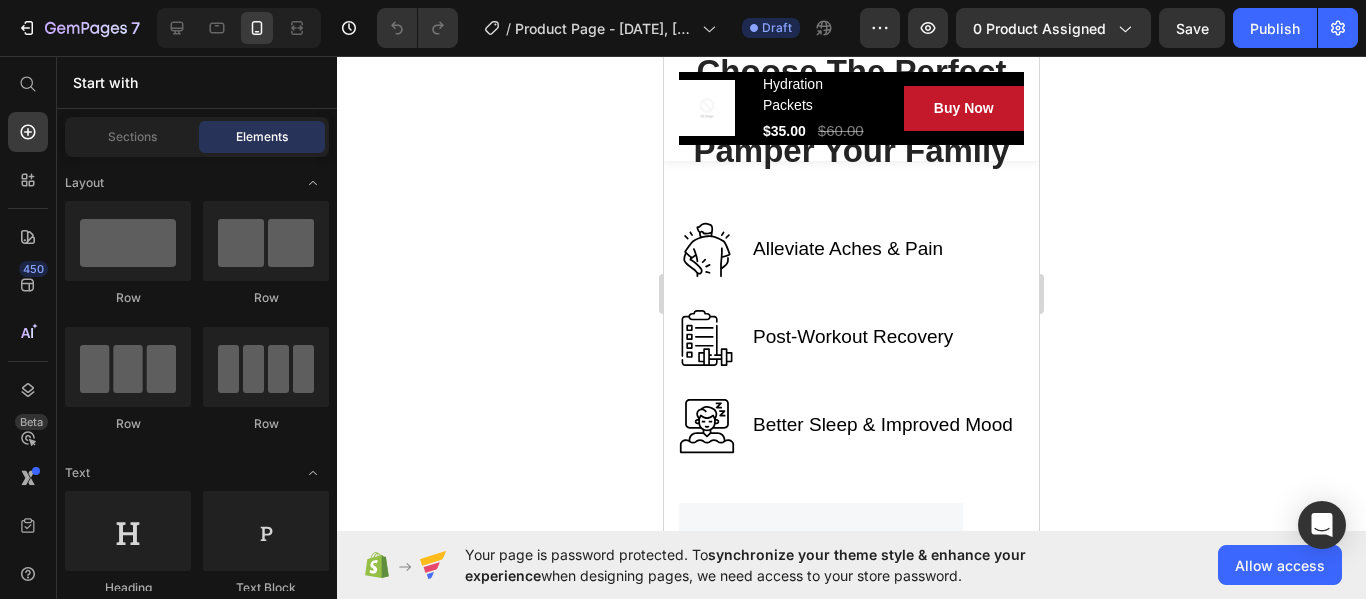 scroll, scrollTop: 3578, scrollLeft: 0, axis: vertical 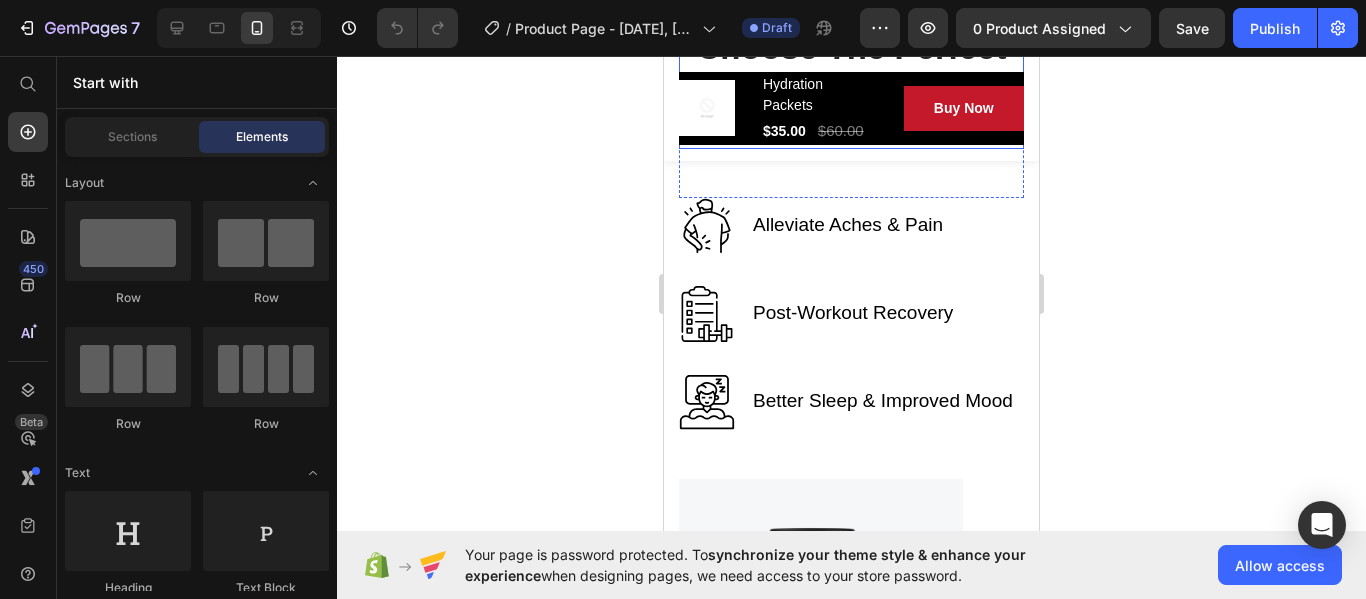click on "Choose The Perfect Relaxing Gift To Pamper Your Family" at bounding box center (851, 87) 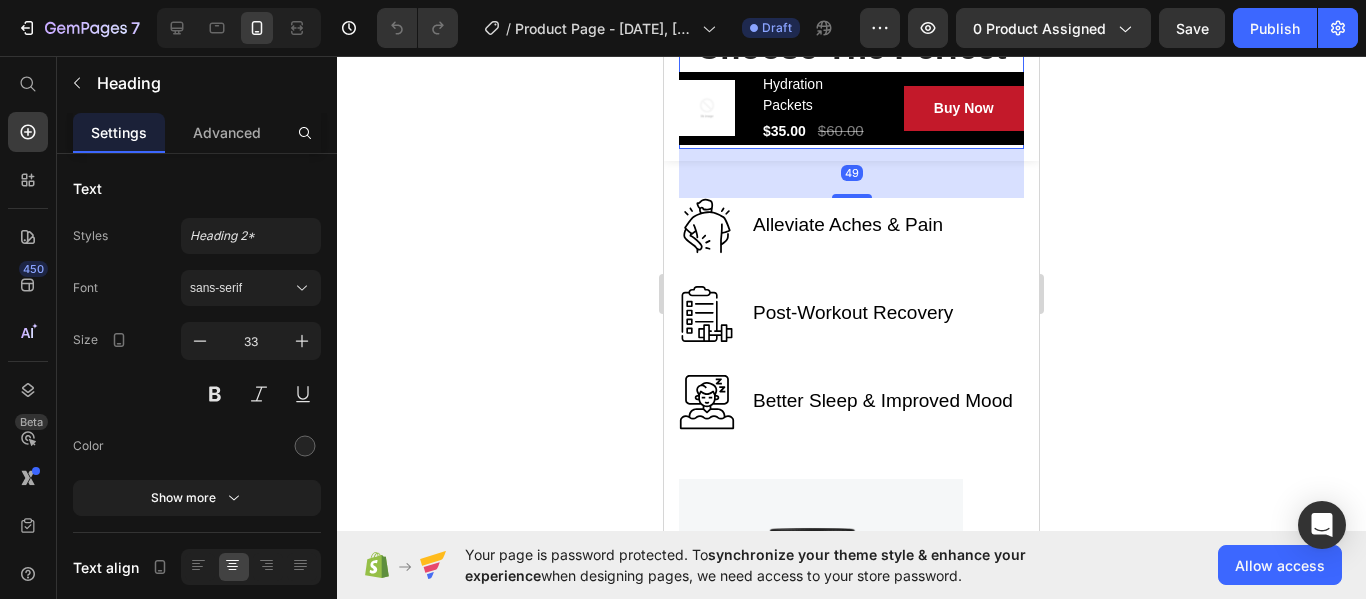 click on "Choose The Perfect Relaxing Gift To Pamper Your Family" at bounding box center (851, 87) 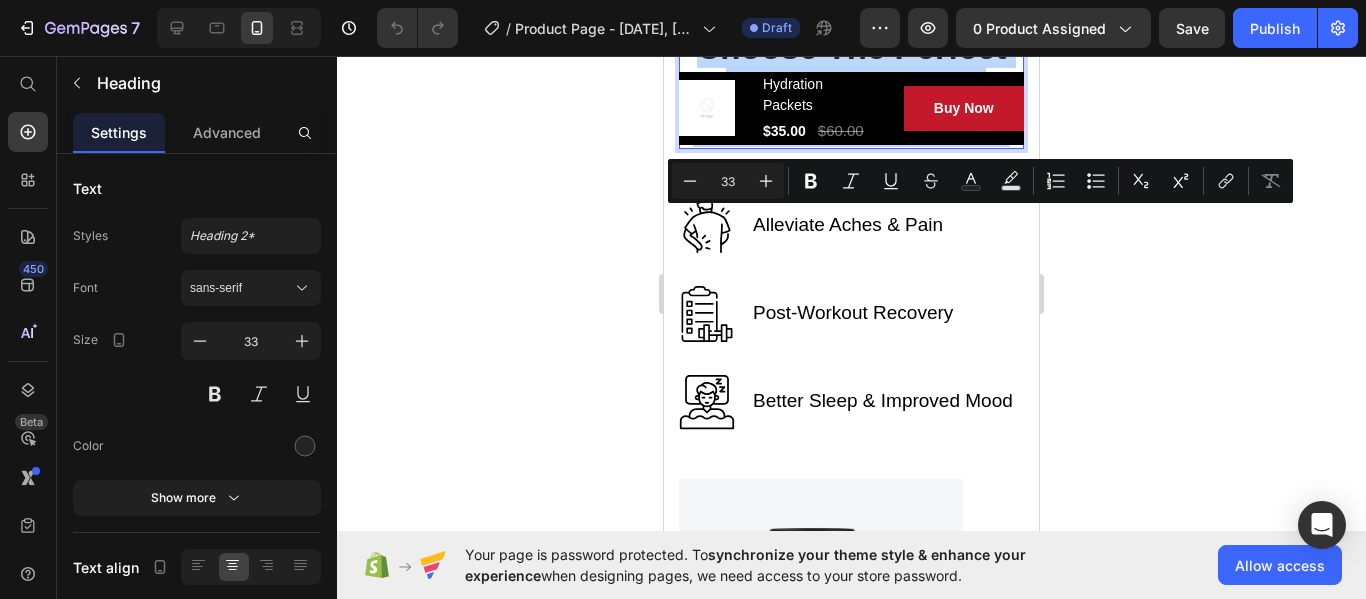 drag, startPoint x: 999, startPoint y: 312, endPoint x: 691, endPoint y: 233, distance: 317.97012 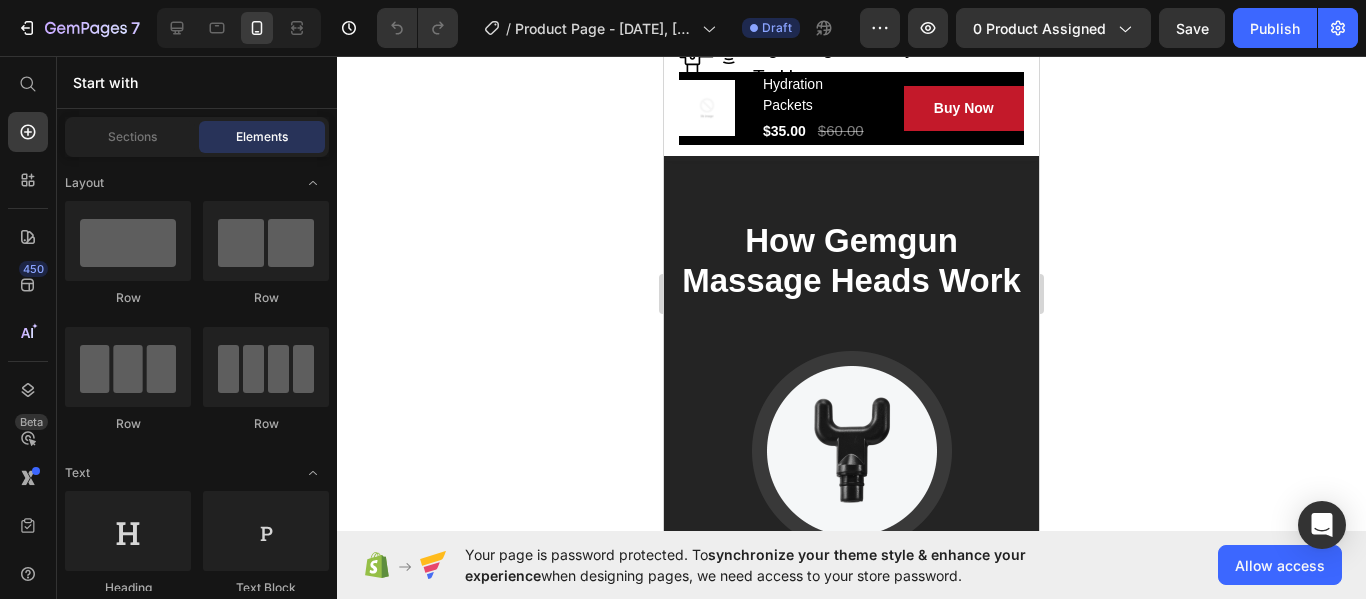 scroll, scrollTop: 4822, scrollLeft: 0, axis: vertical 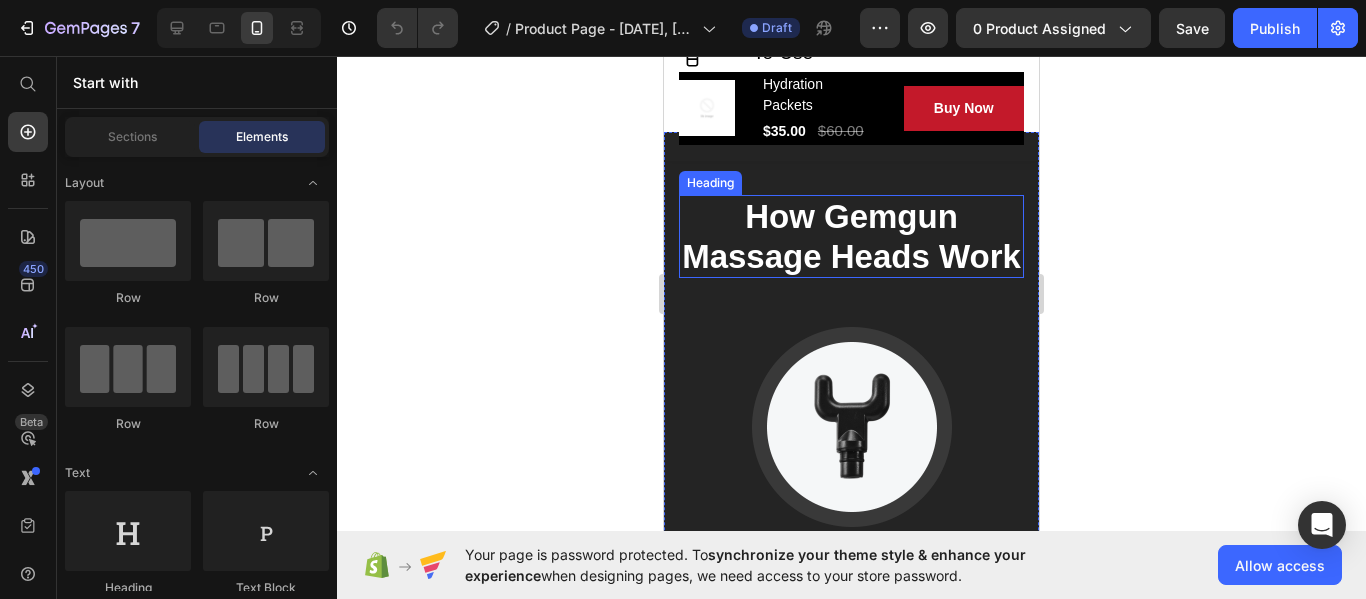 click on "How Gemgun Massage Heads Work" at bounding box center (851, 236) 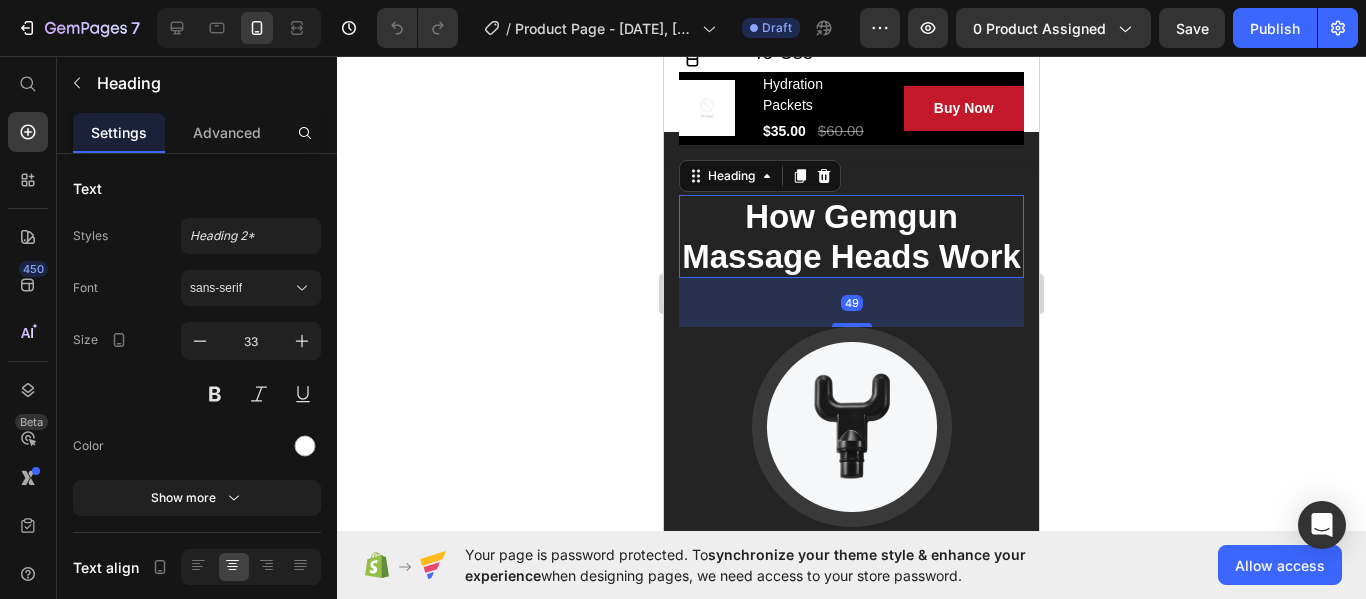 click on "How Gemgun Massage Heads Work" at bounding box center [851, 236] 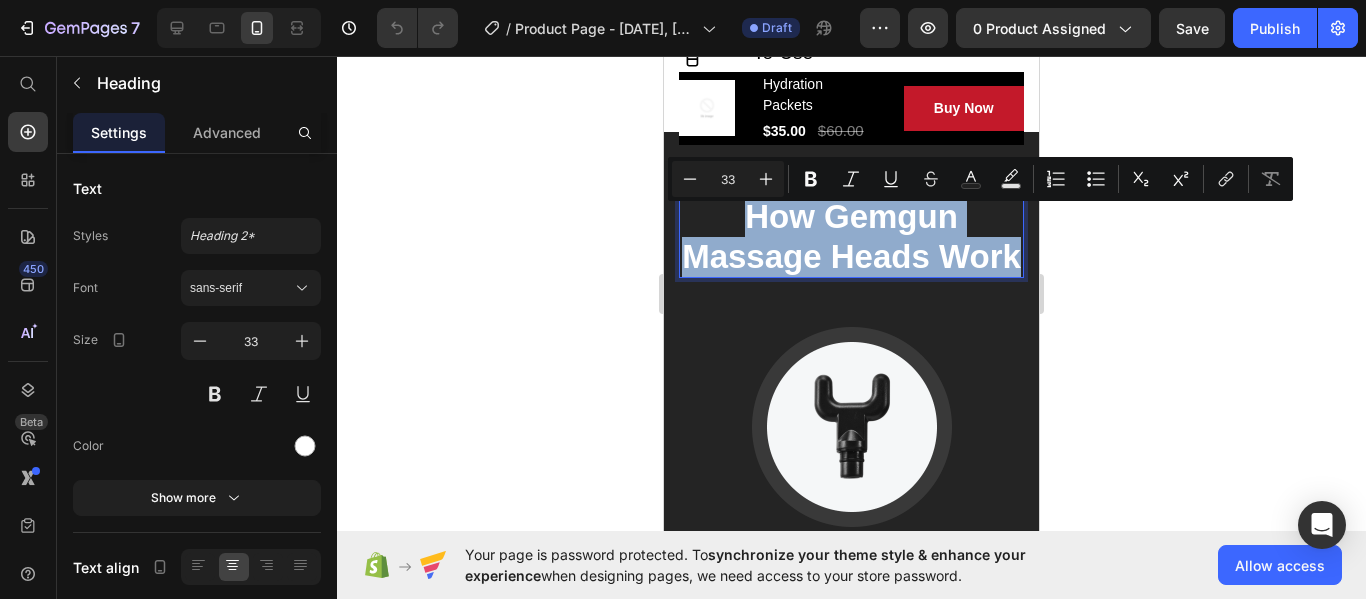 drag, startPoint x: 888, startPoint y: 304, endPoint x: 742, endPoint y: 233, distance: 162.34839 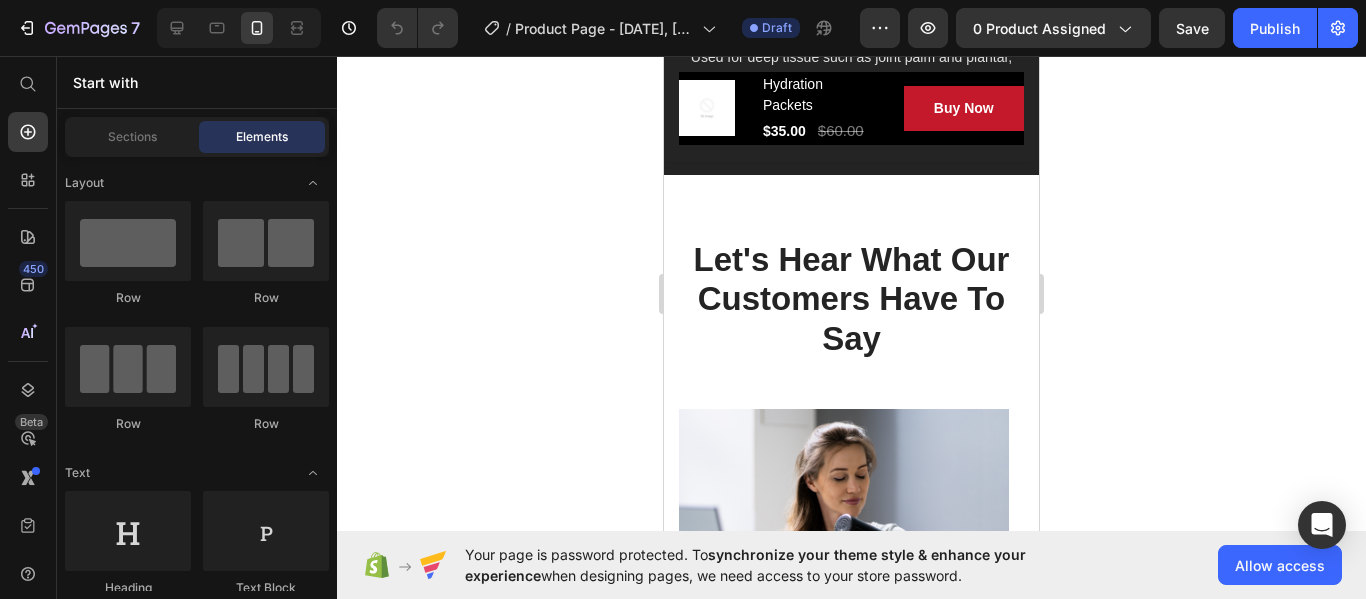 scroll, scrollTop: 6231, scrollLeft: 0, axis: vertical 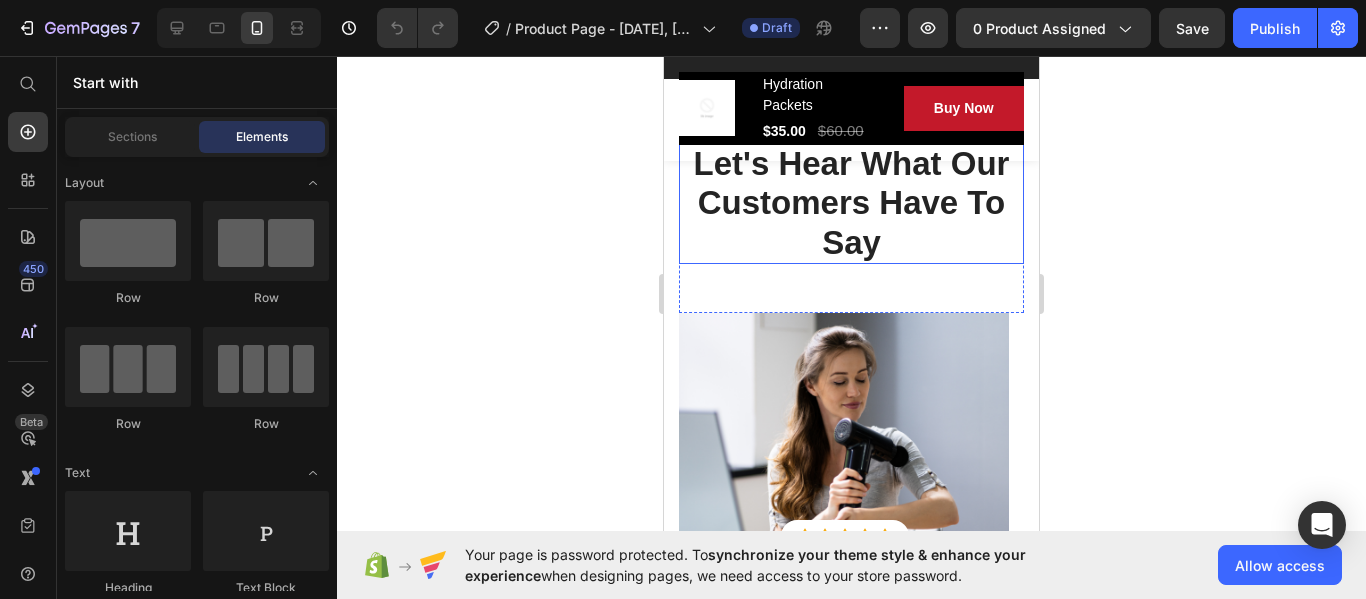 click on "Let's Hear What Our Customers Have To Say" at bounding box center (851, 203) 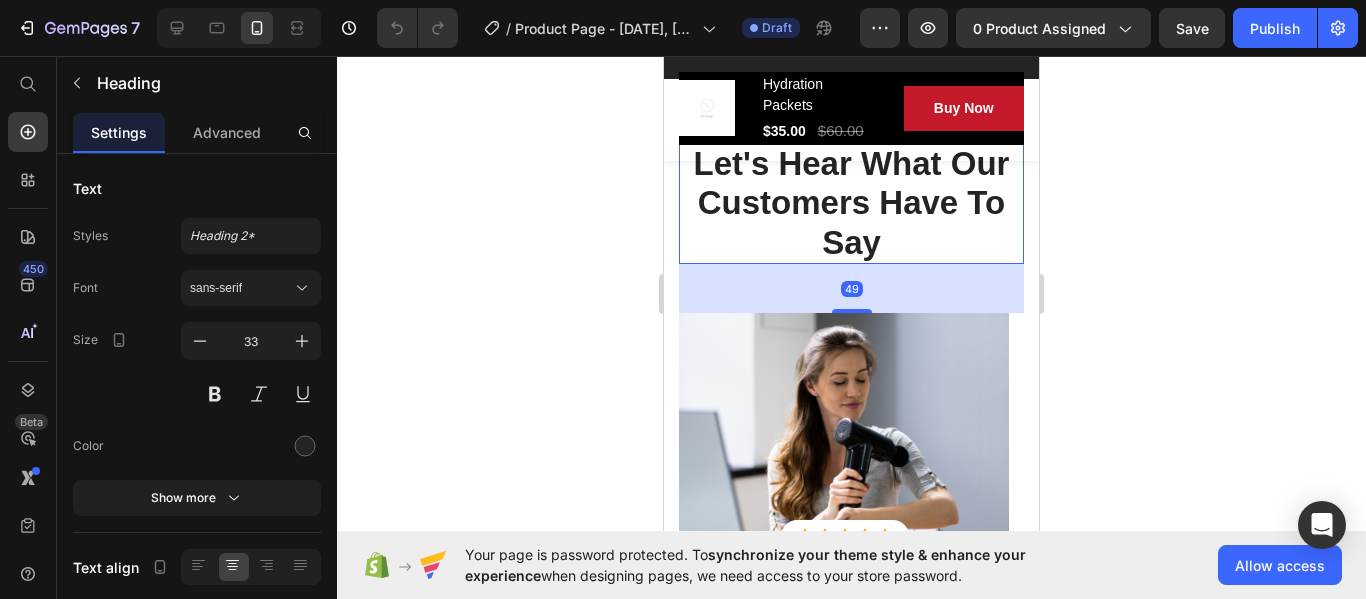 click on "Let's Hear What Our Customers Have To Say" at bounding box center [851, 203] 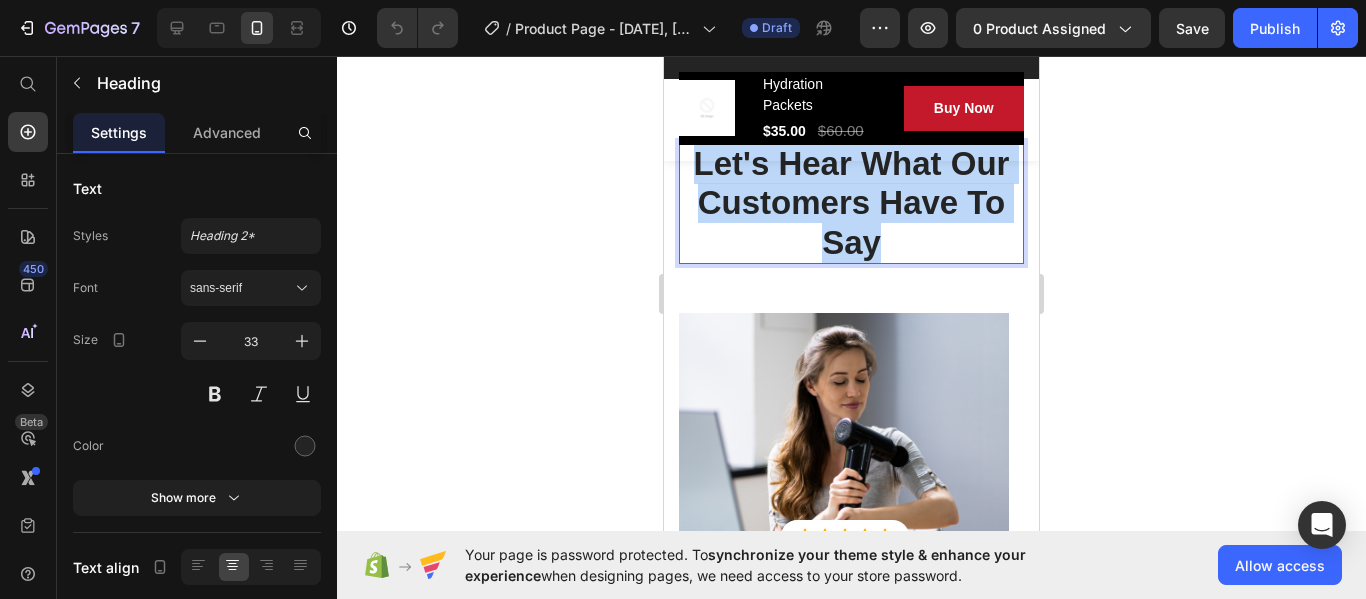 drag, startPoint x: 880, startPoint y: 299, endPoint x: 690, endPoint y: 224, distance: 204.26698 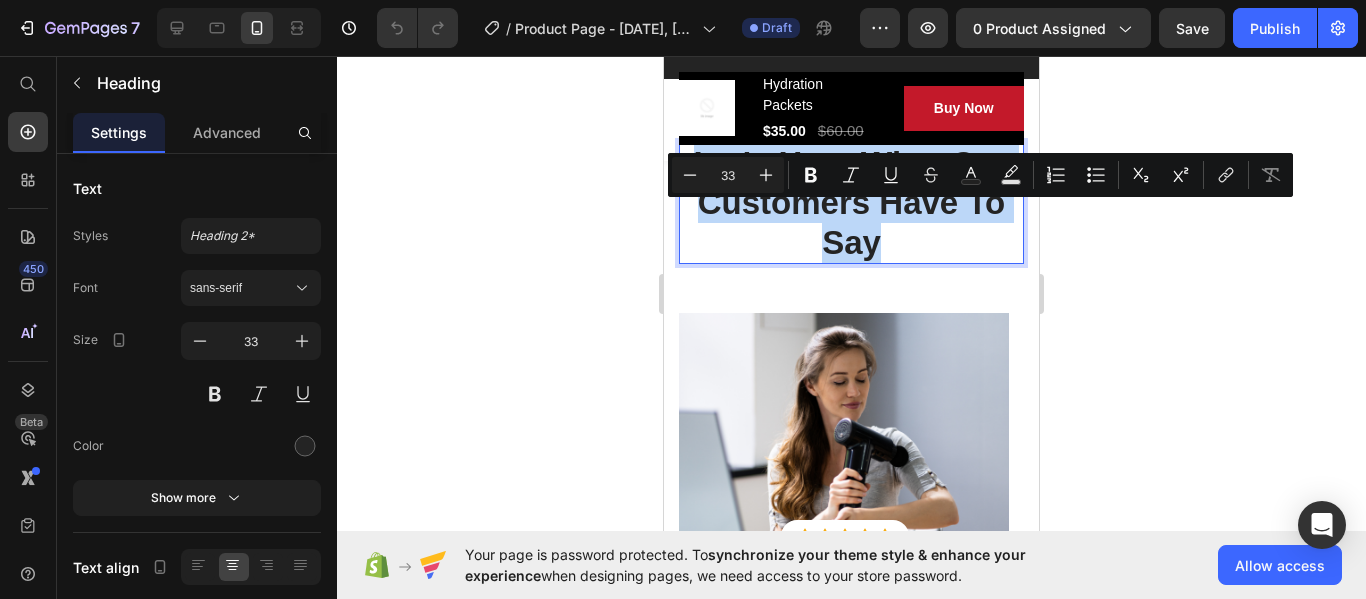 copy on "Let's Hear What Our Customers Have To Say" 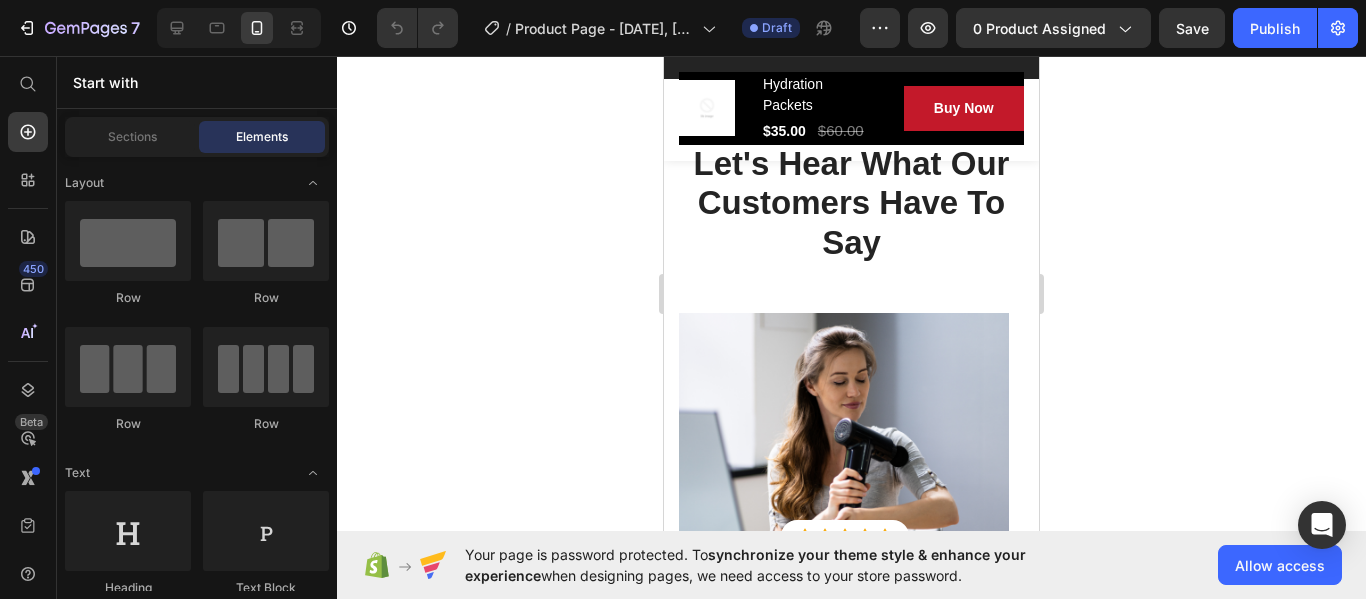 scroll, scrollTop: 6305, scrollLeft: 0, axis: vertical 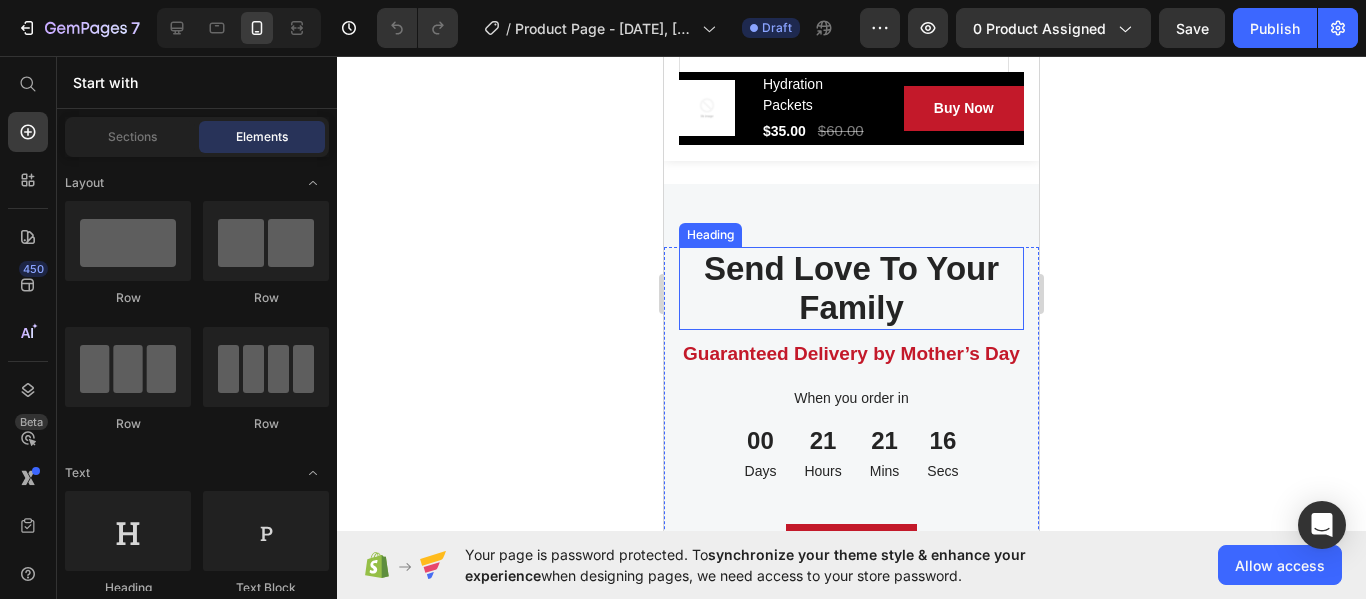 click on "Send Love To Your Family" at bounding box center (851, 288) 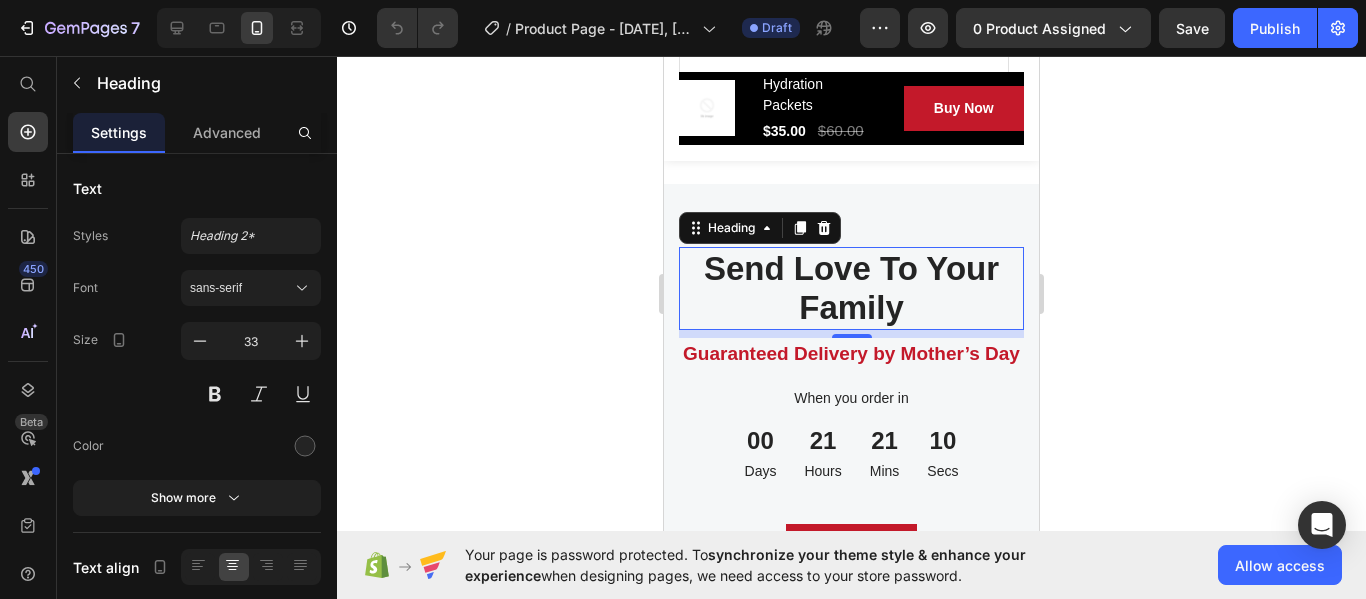click on "Send Love To Your Family" at bounding box center (851, 288) 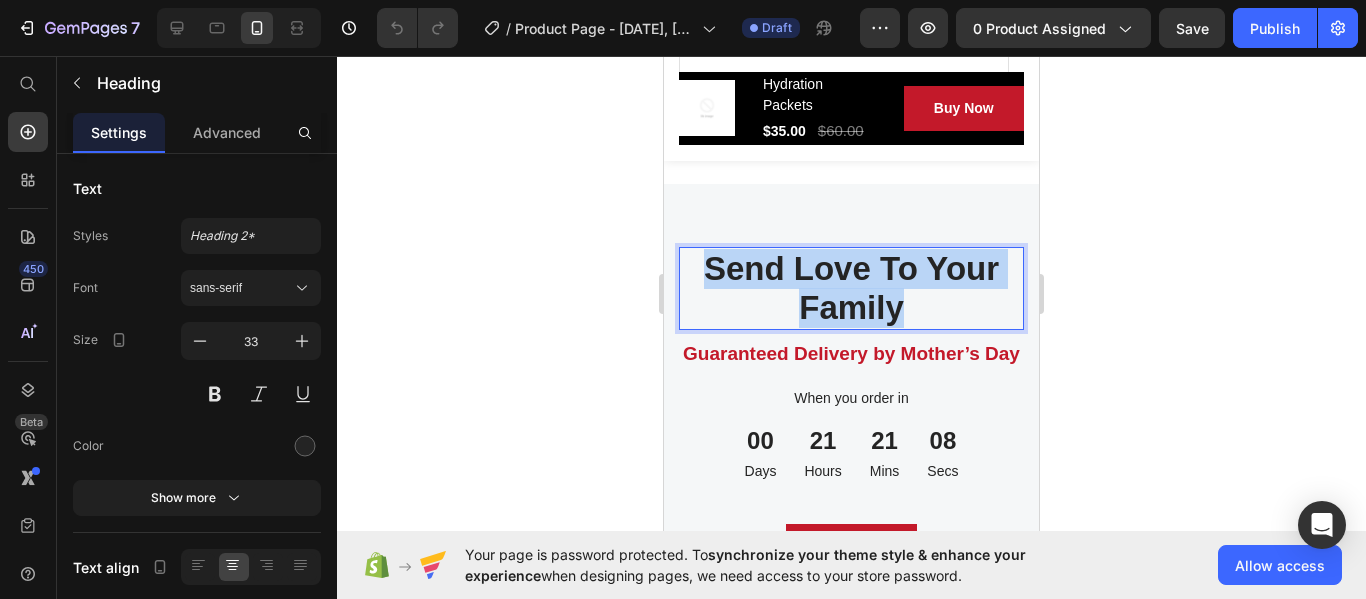 drag, startPoint x: 913, startPoint y: 305, endPoint x: 703, endPoint y: 272, distance: 212.57704 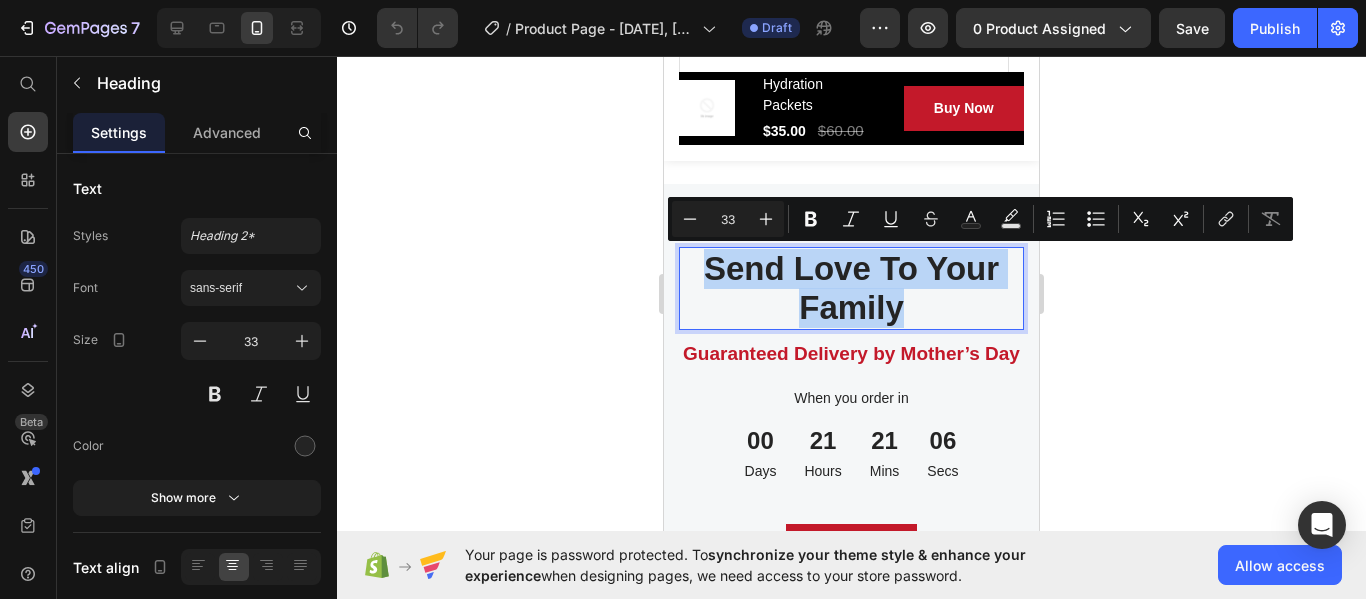 copy on "Send Love To Your Family" 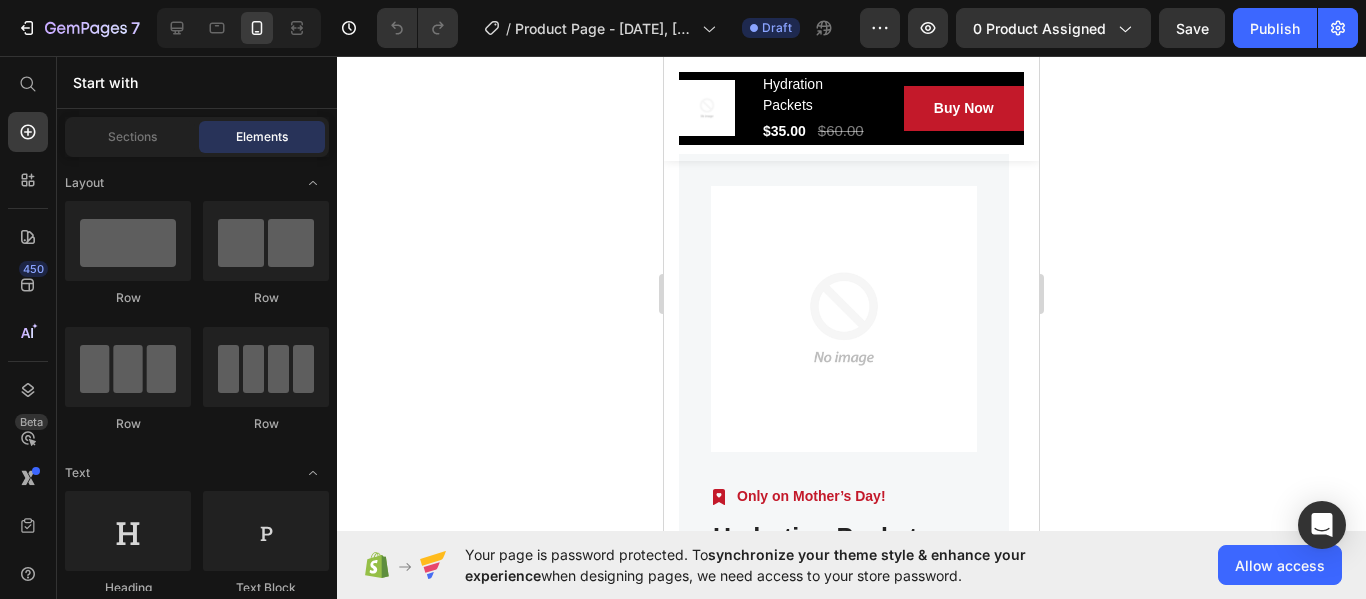 scroll, scrollTop: 8285, scrollLeft: 0, axis: vertical 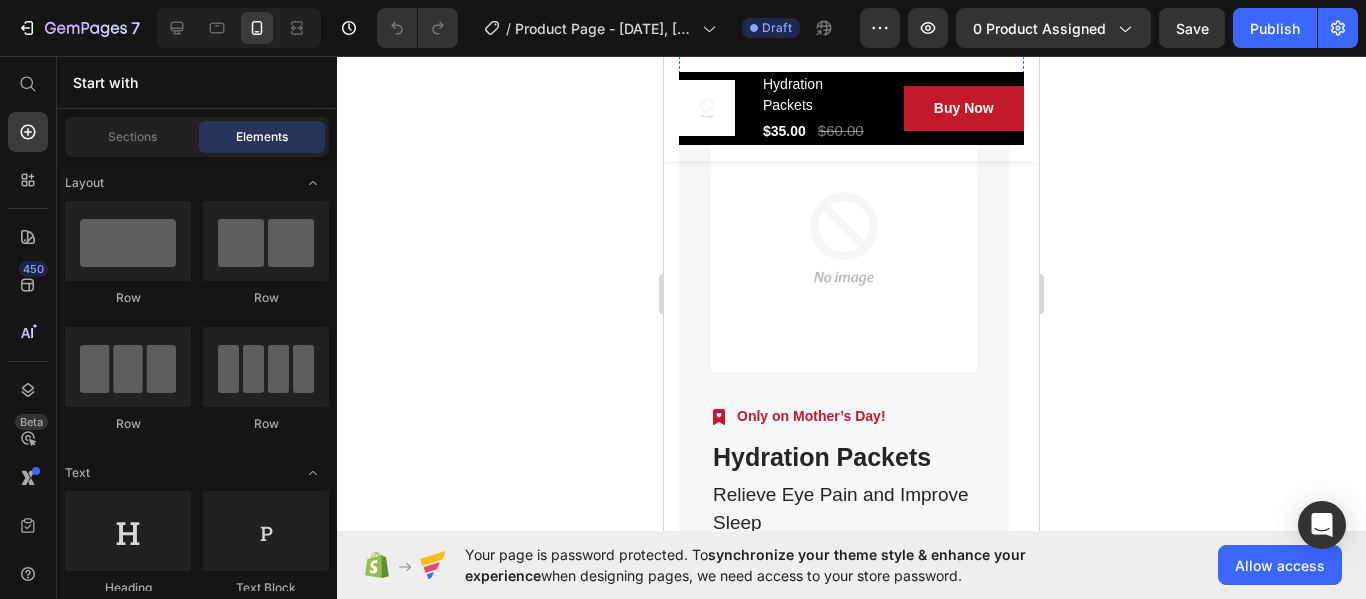 click on "Strengthen Your Health With  Our Massagers" at bounding box center [851, -36] 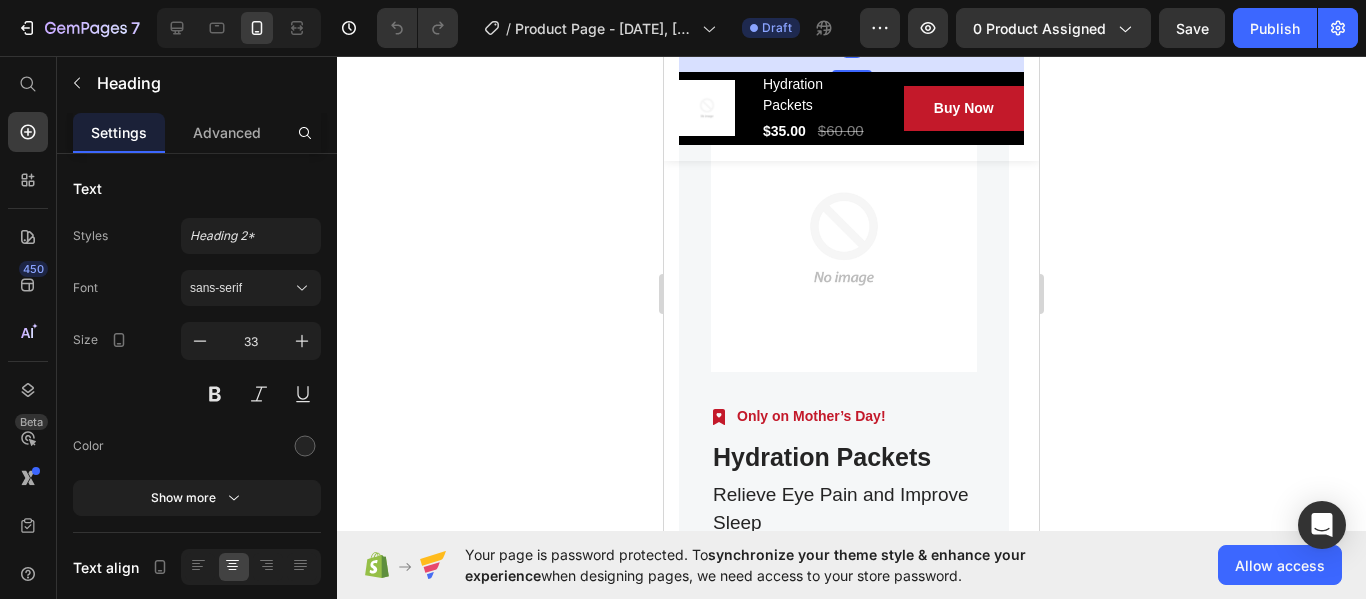 click on "Strengthen Your Health With  Our Massagers" at bounding box center [851, -36] 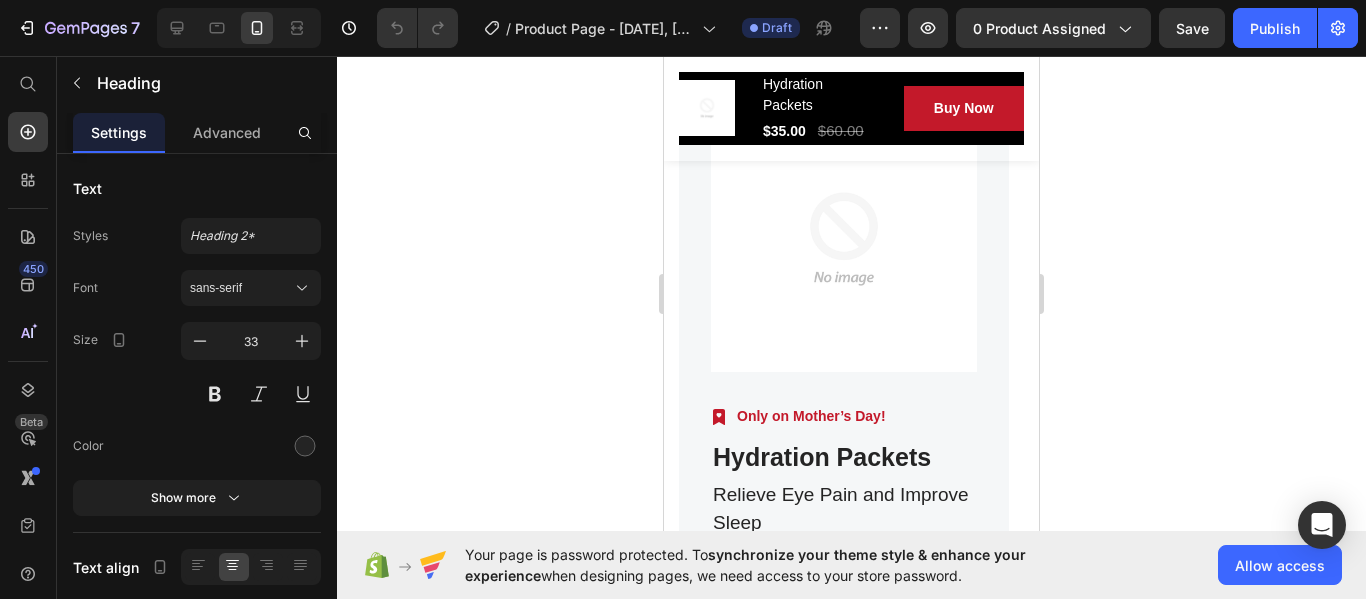 click on "Strengthen Your Health With  Our Massagers" at bounding box center (851, -36) 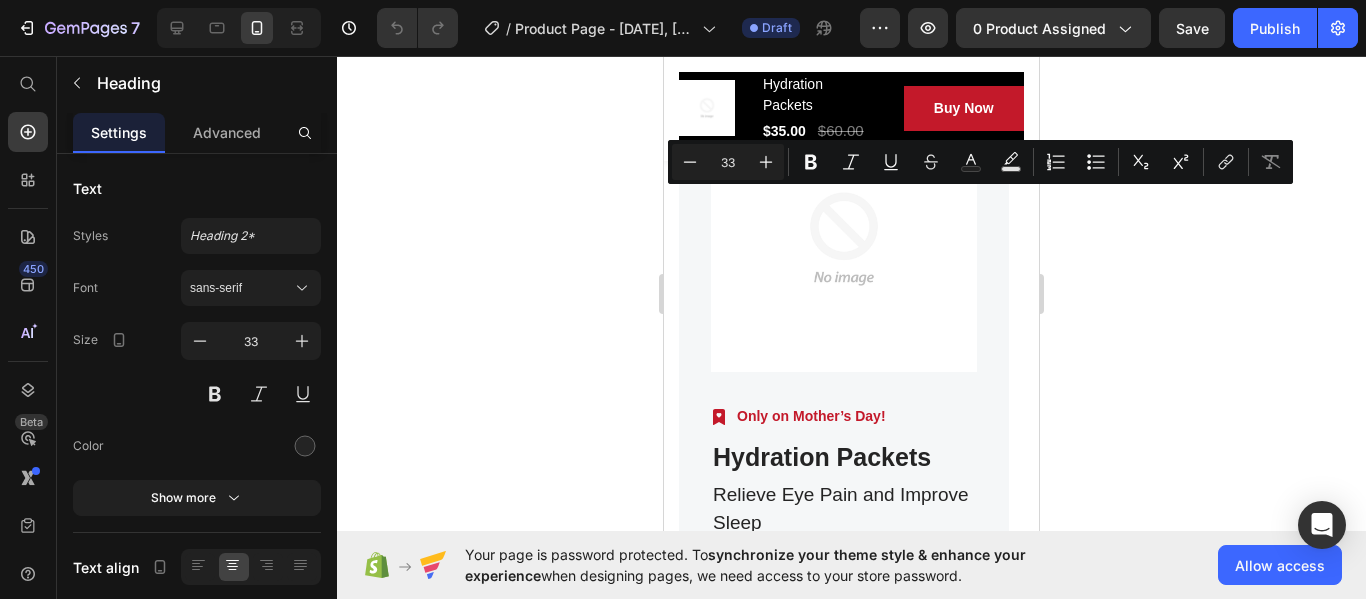 drag, startPoint x: 962, startPoint y: 293, endPoint x: 724, endPoint y: 228, distance: 246.71643 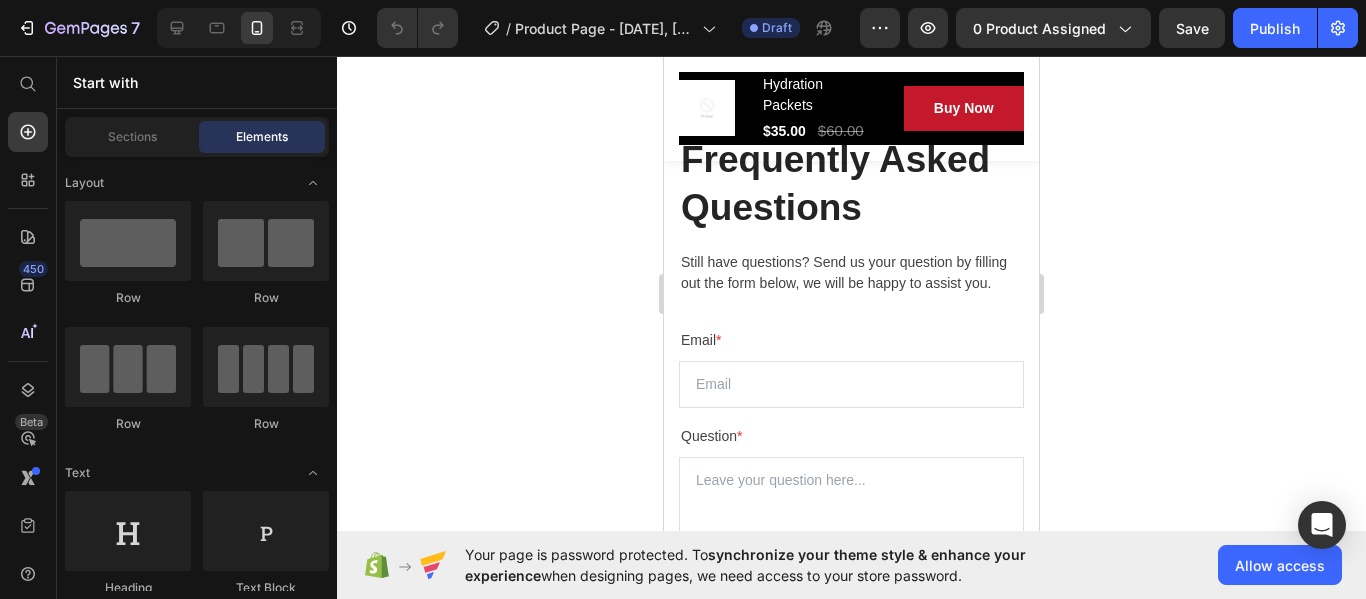 scroll, scrollTop: 9336, scrollLeft: 0, axis: vertical 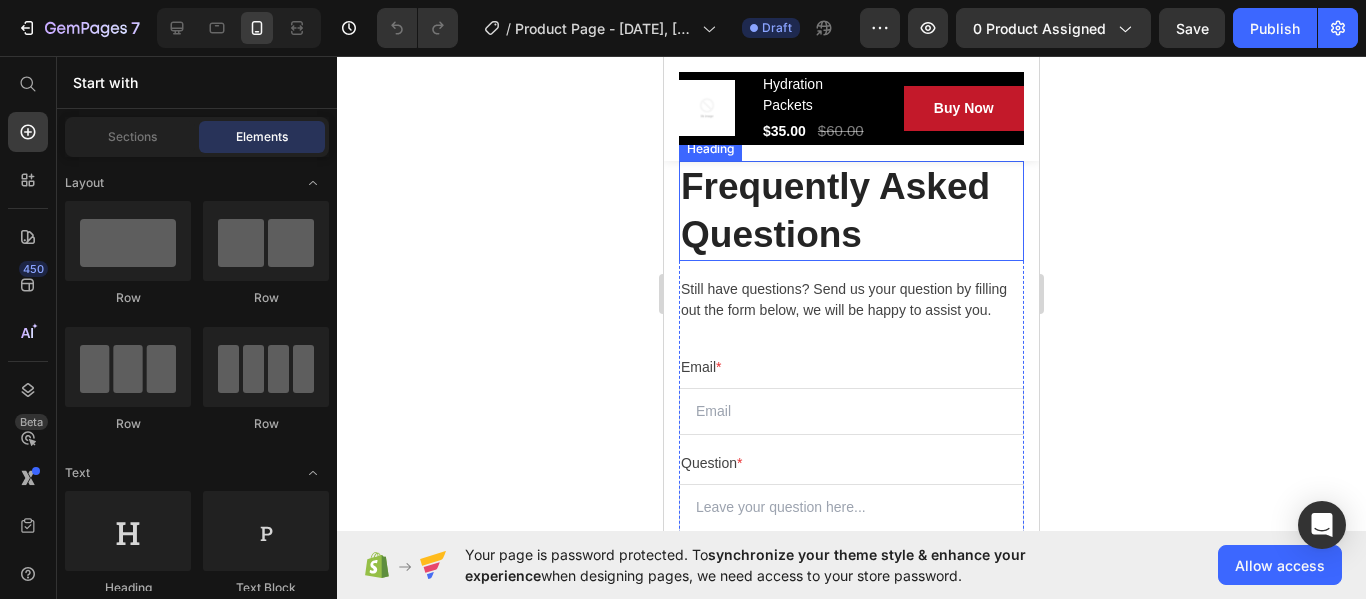 click on "Frequently Asked Questions" at bounding box center [851, 211] 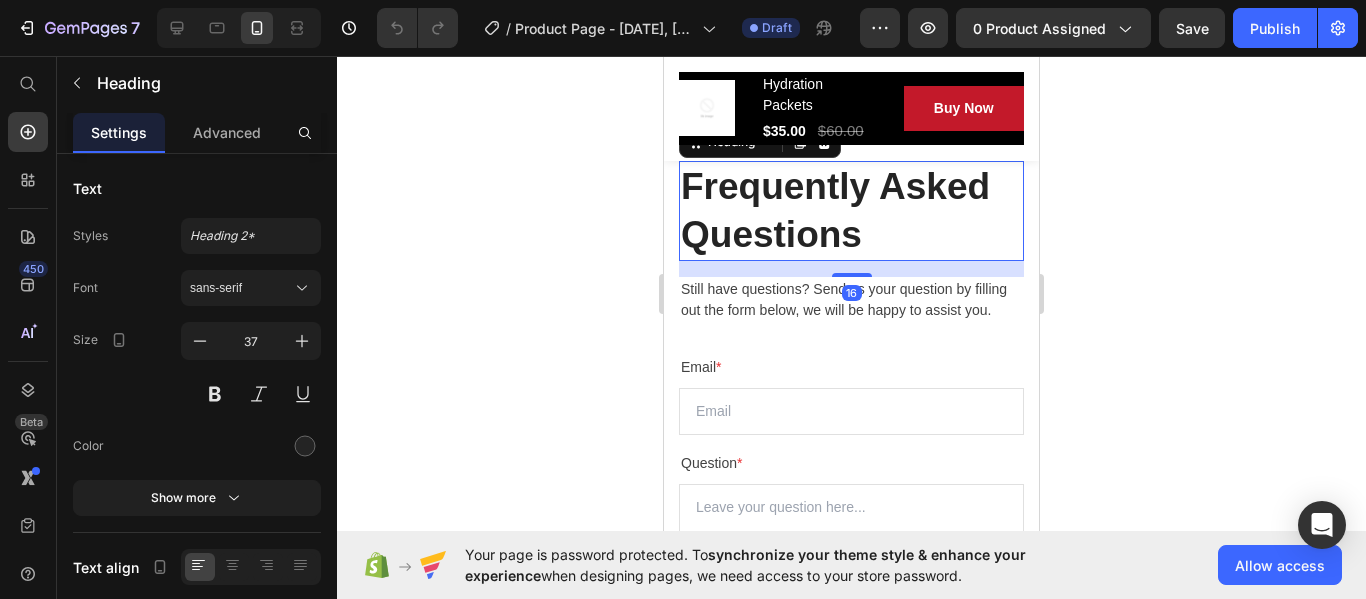 click on "Frequently Asked Questions" at bounding box center [851, 211] 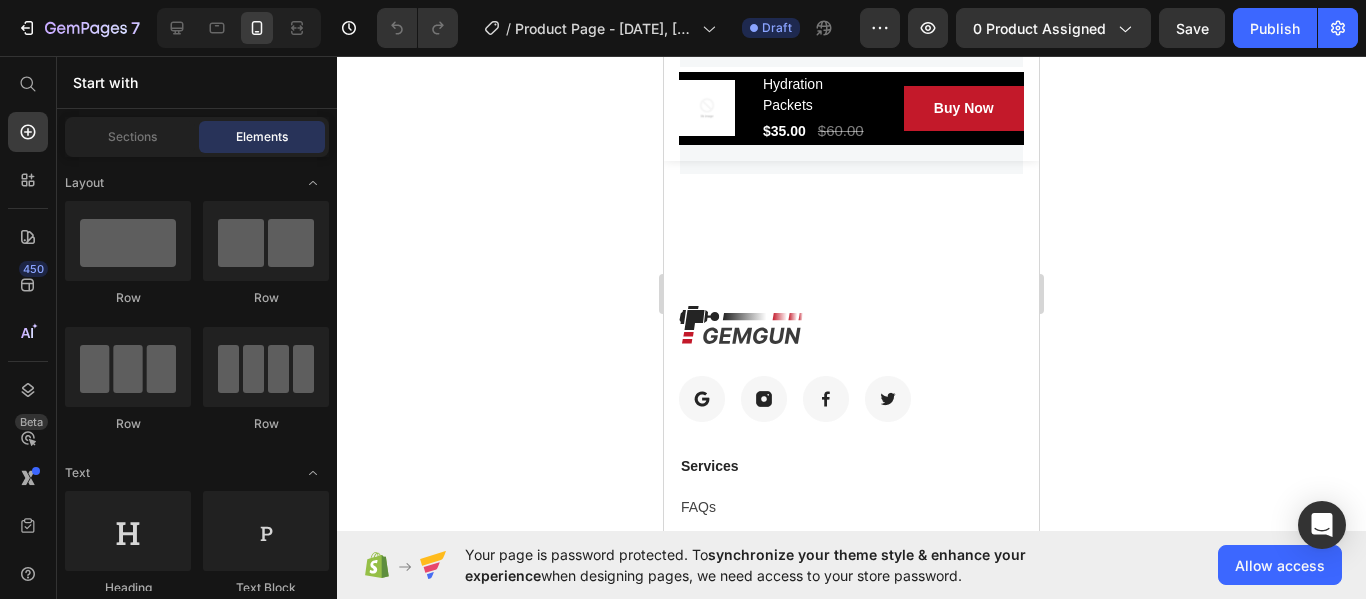 scroll, scrollTop: 10770, scrollLeft: 0, axis: vertical 